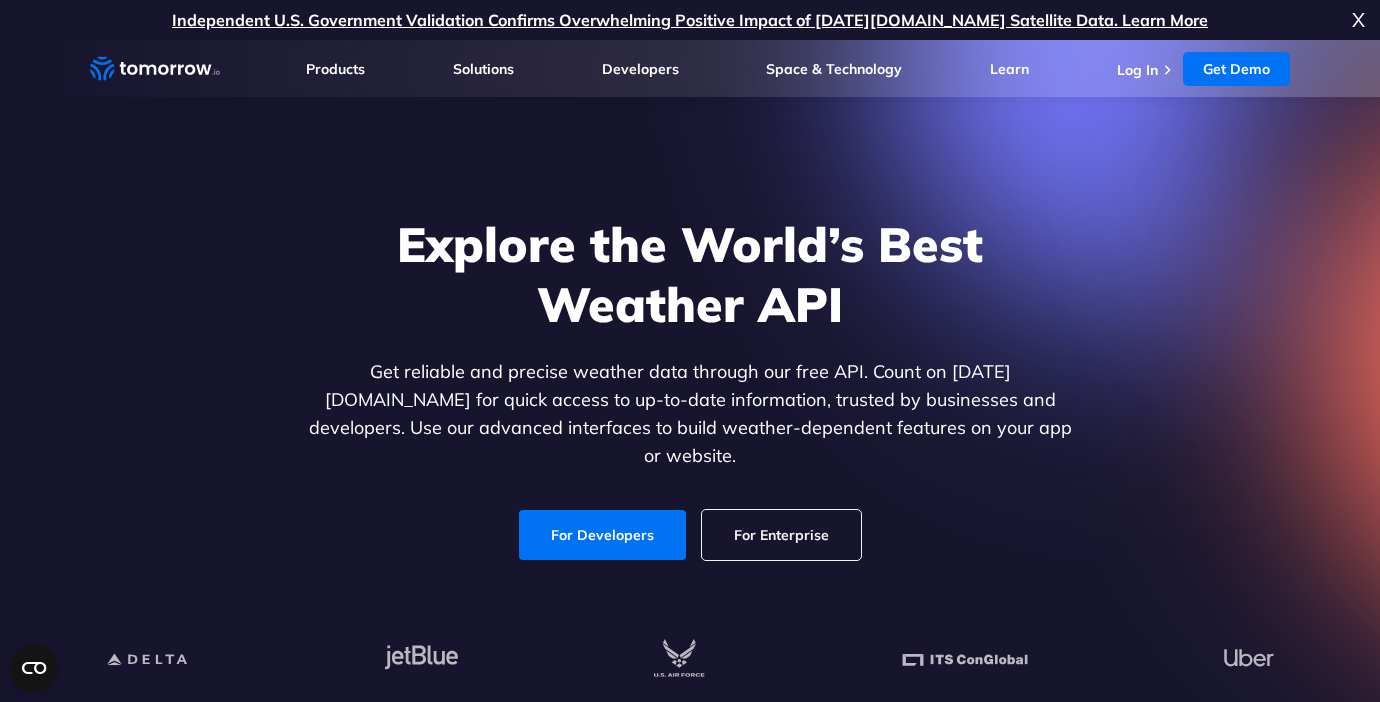 scroll, scrollTop: 0, scrollLeft: 0, axis: both 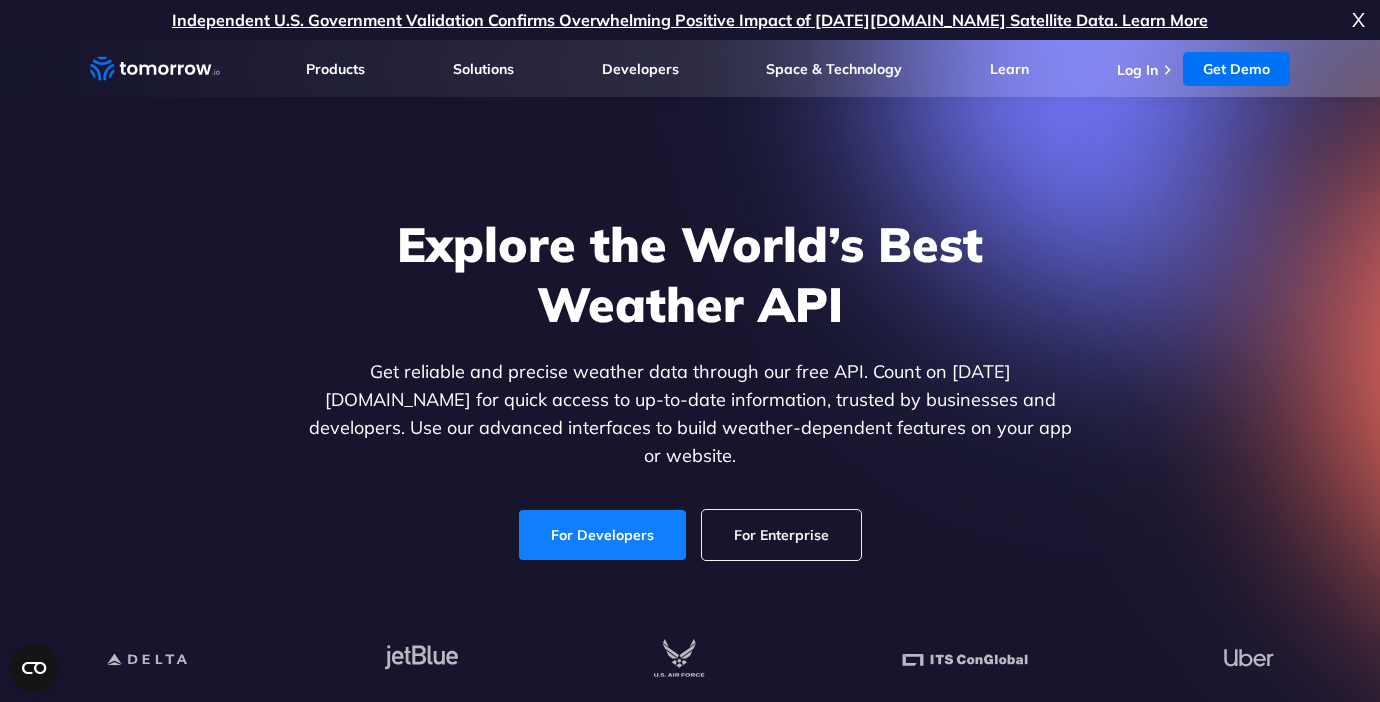 click on "For Developers" at bounding box center [602, 535] 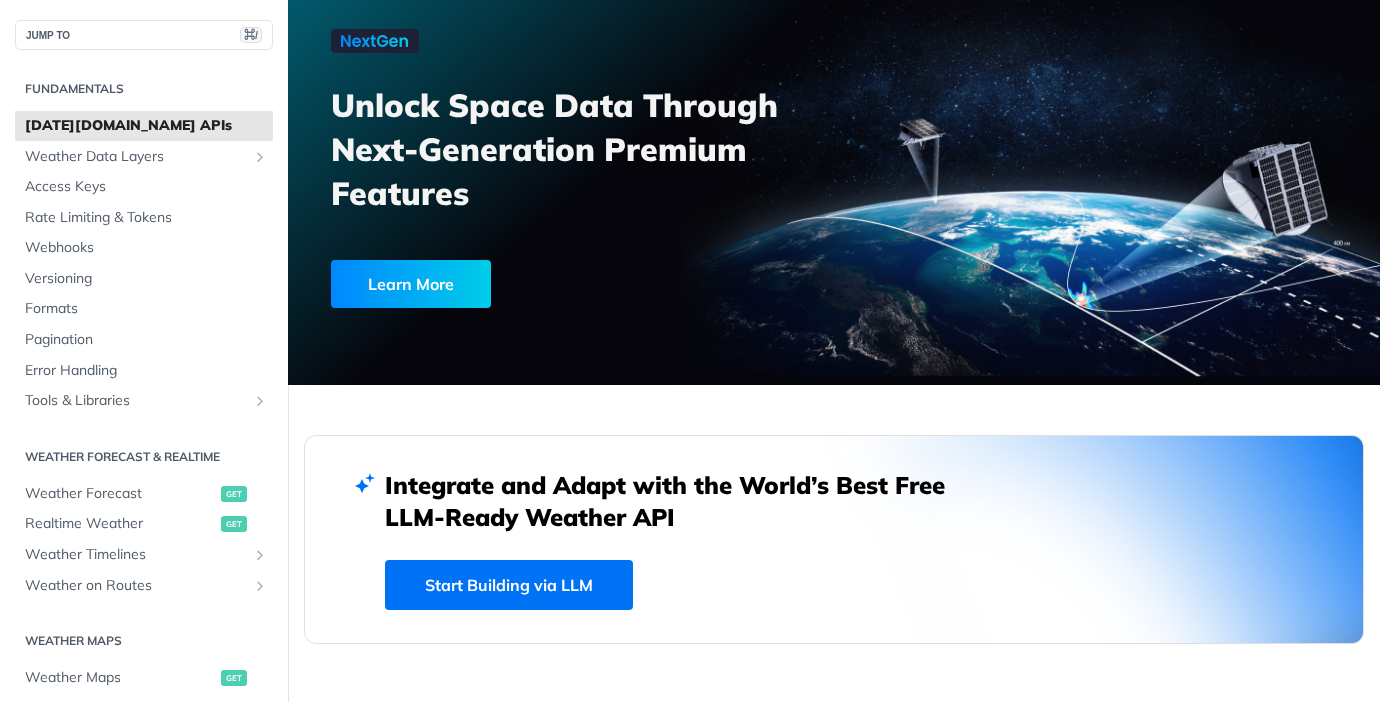 scroll, scrollTop: 132, scrollLeft: 0, axis: vertical 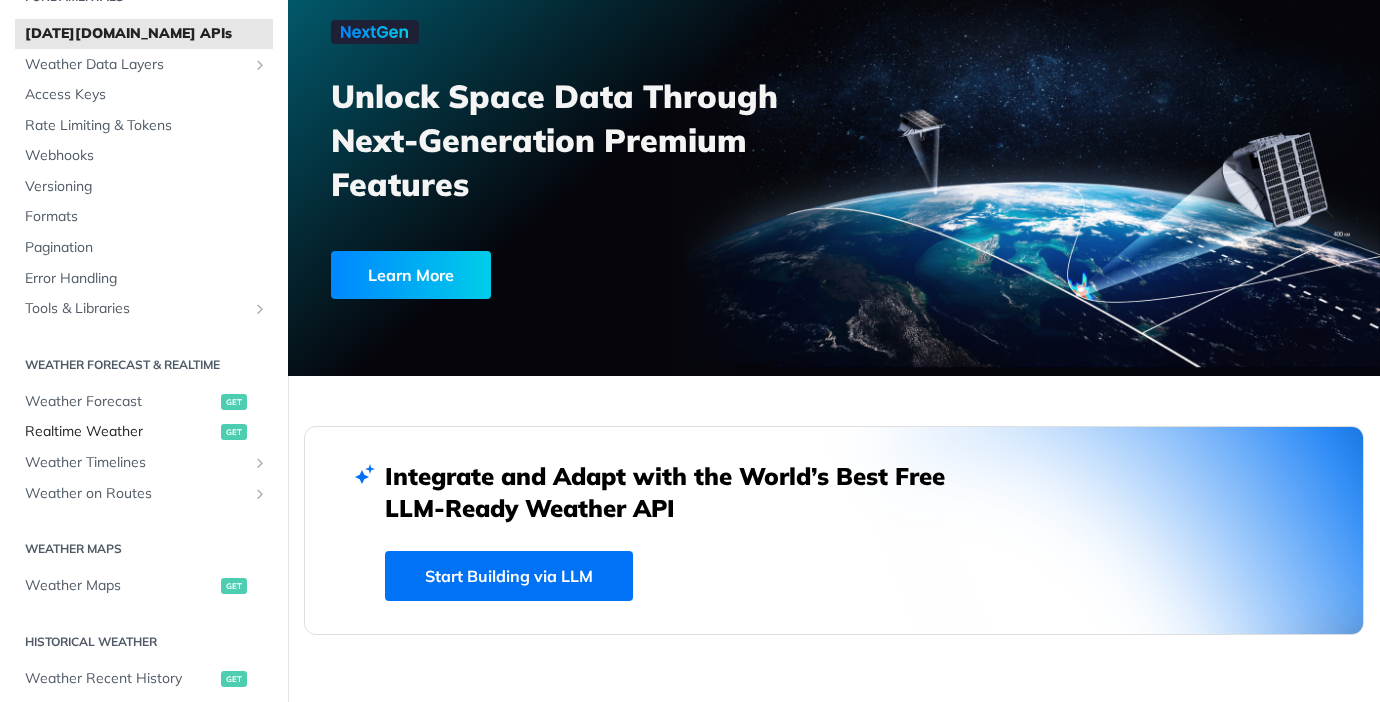 click on "Realtime Weather" at bounding box center (120, 432) 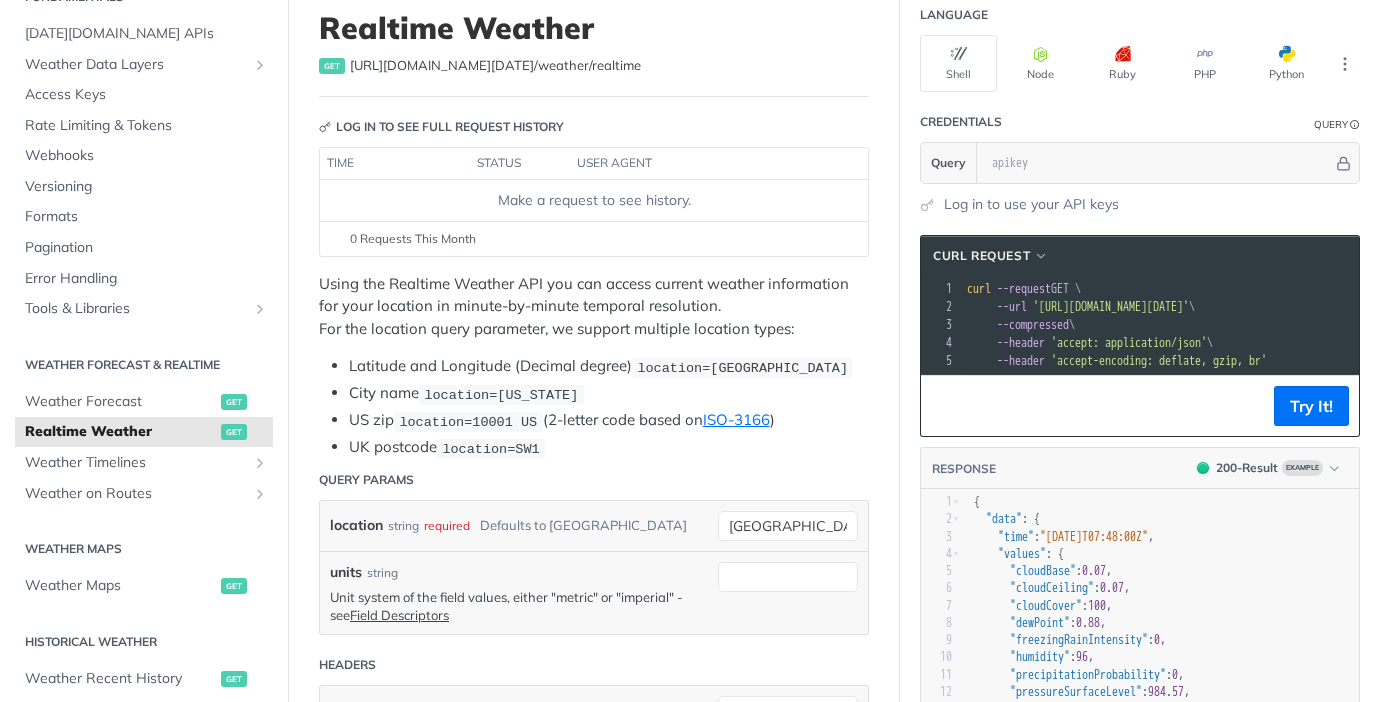 scroll, scrollTop: 149, scrollLeft: 0, axis: vertical 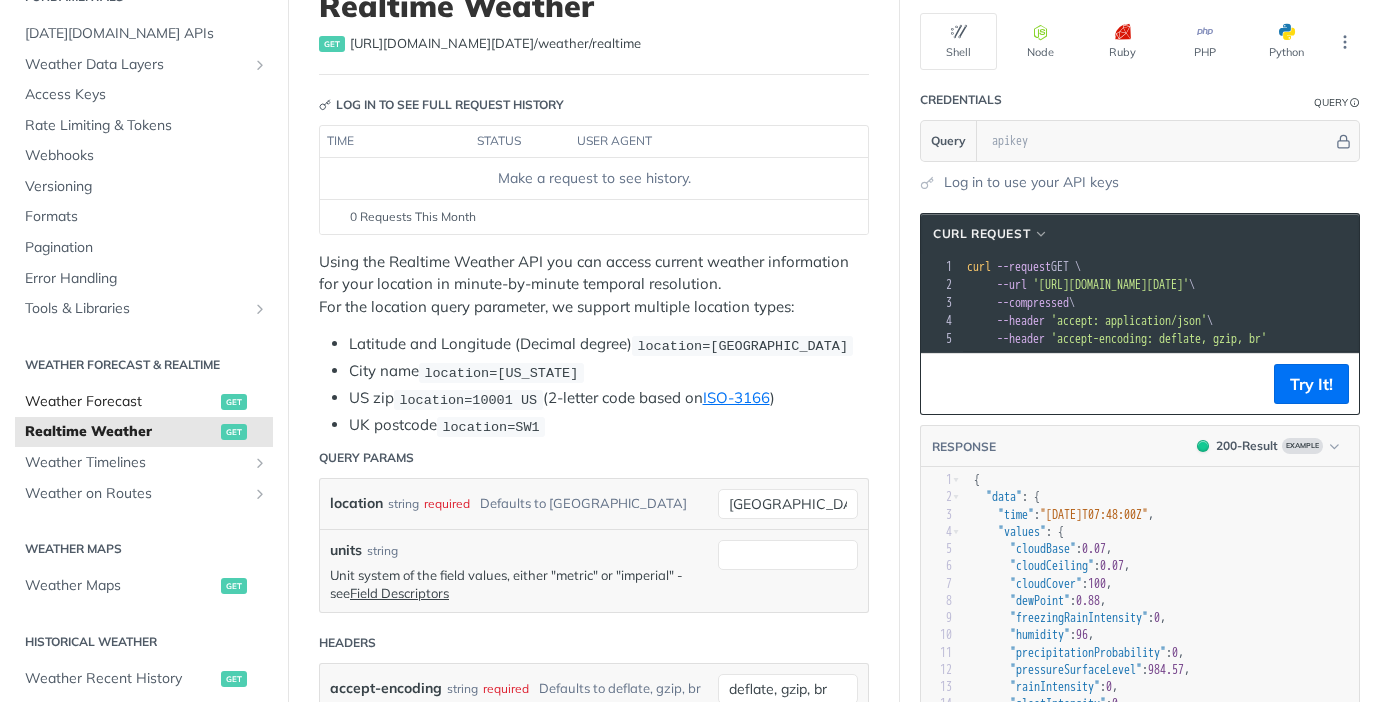 click on "Weather Forecast" at bounding box center (120, 402) 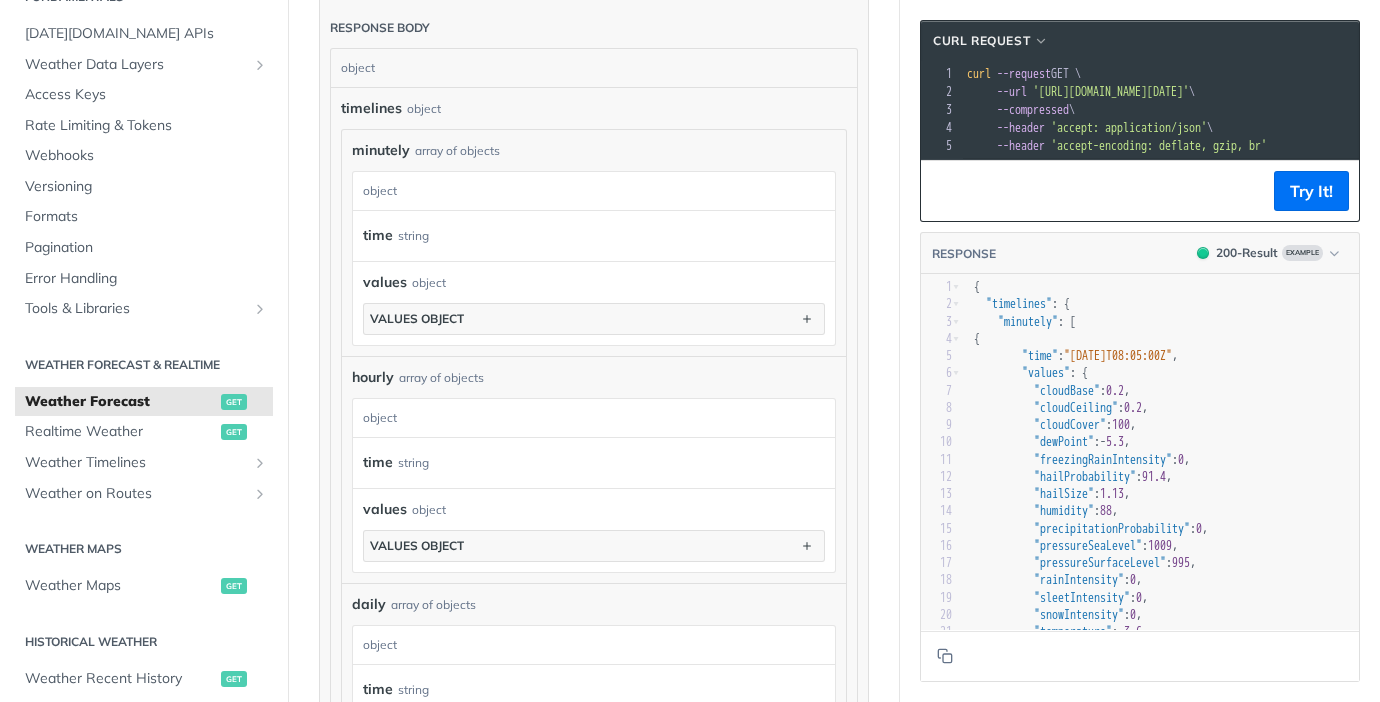scroll, scrollTop: 1168, scrollLeft: 0, axis: vertical 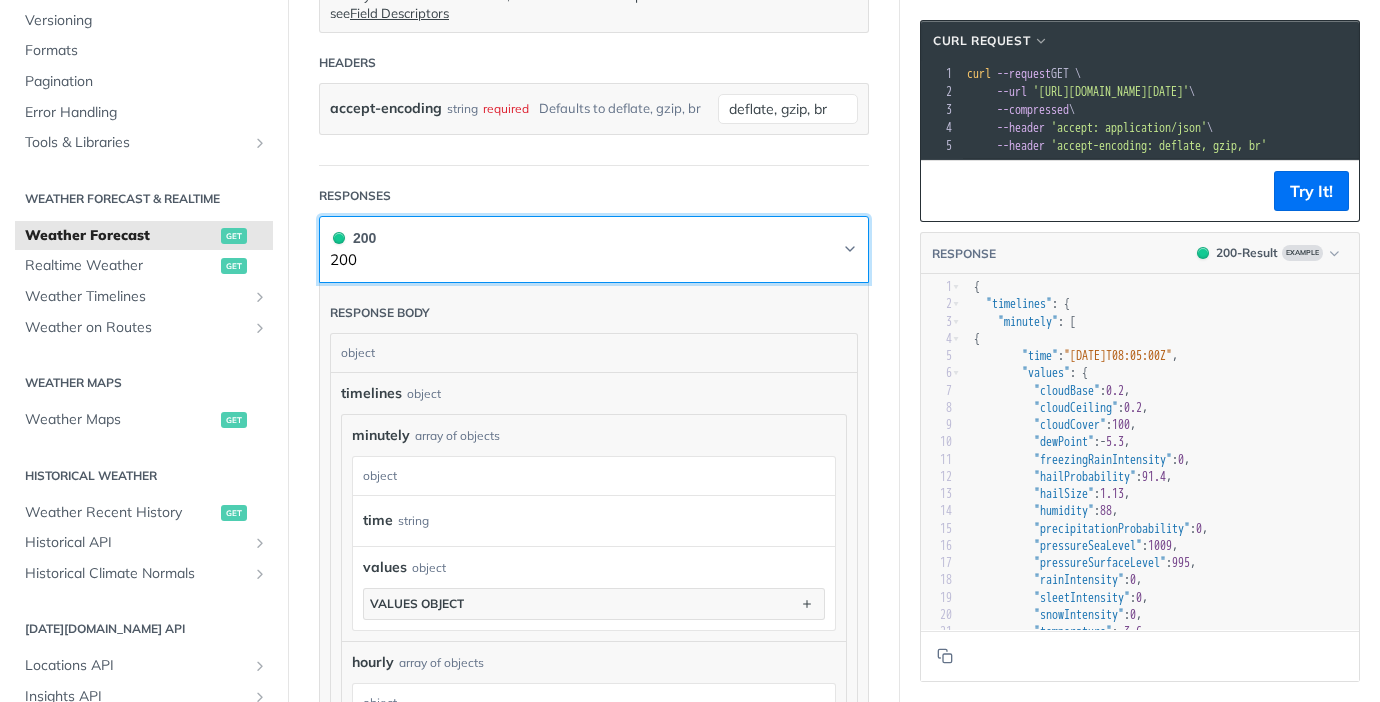 click on "200 200" at bounding box center (594, 249) 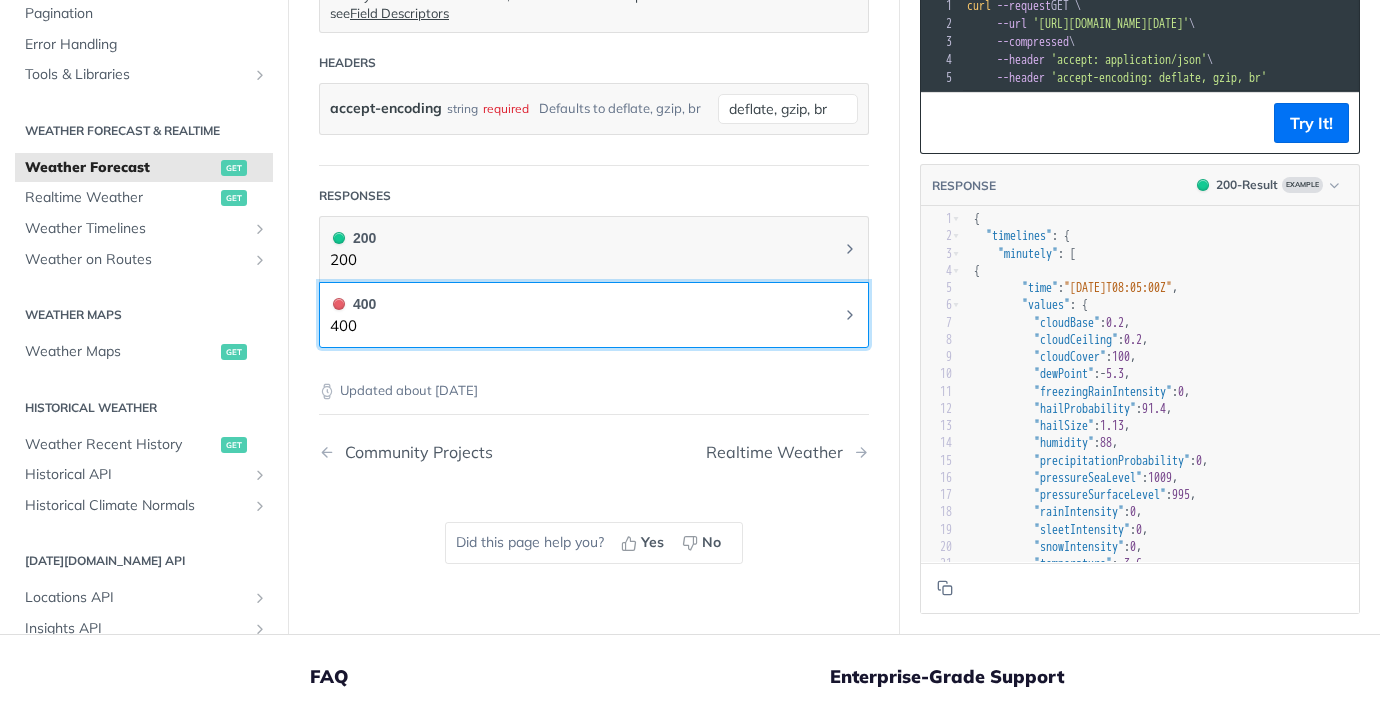 click on "400 400" at bounding box center [594, 315] 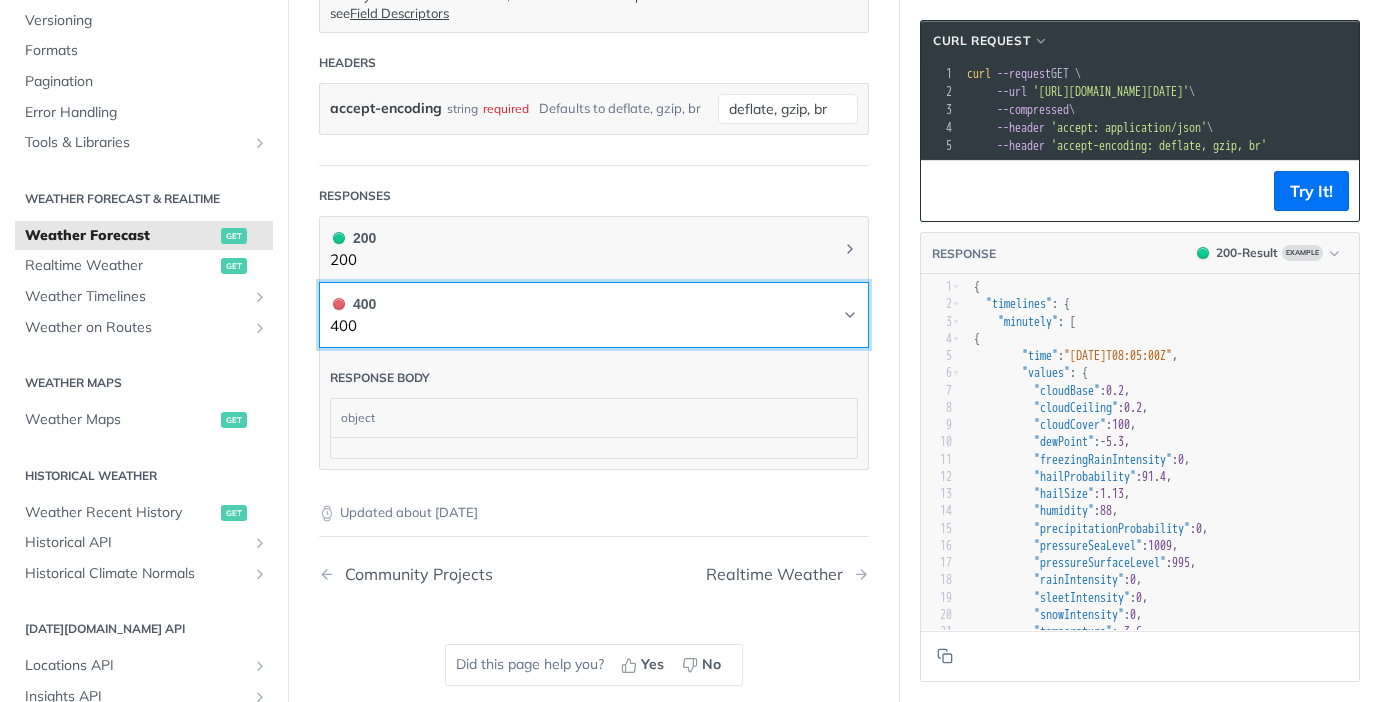 click on "400 400" at bounding box center [594, 315] 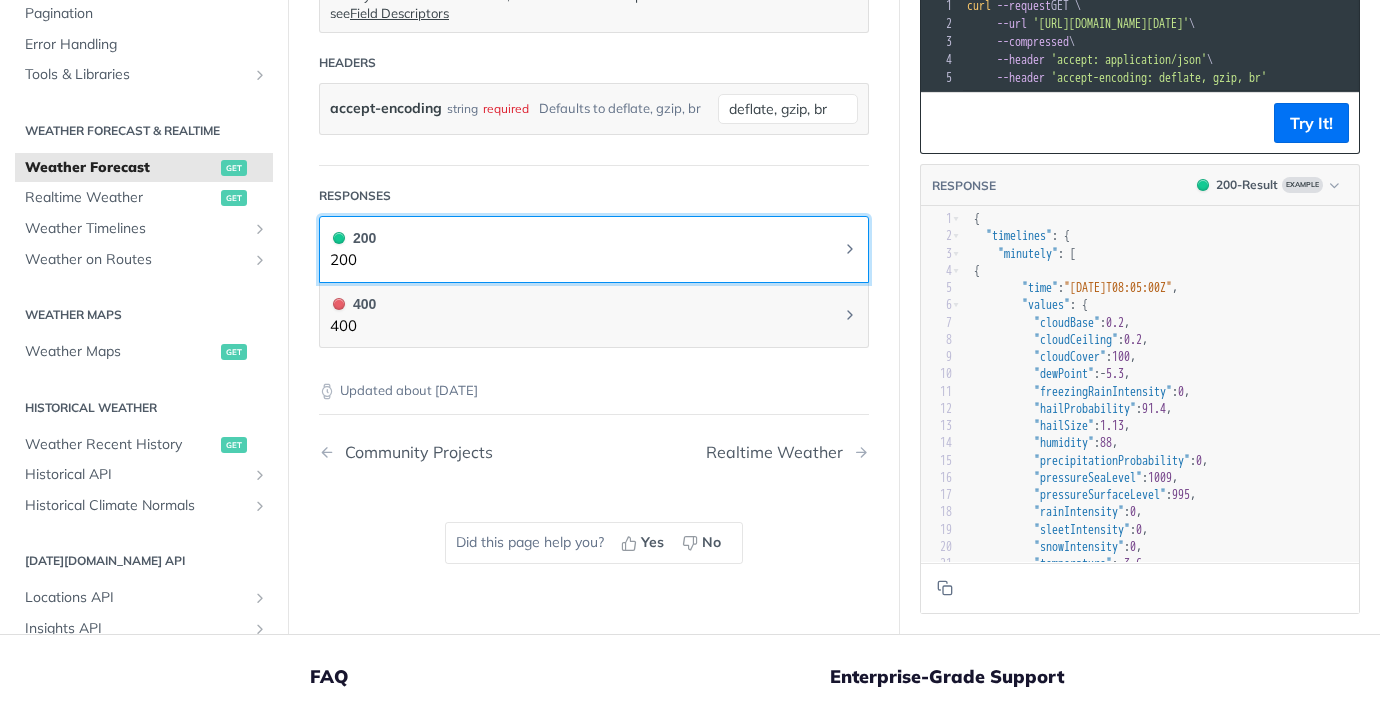 click on "200 200" at bounding box center (594, 249) 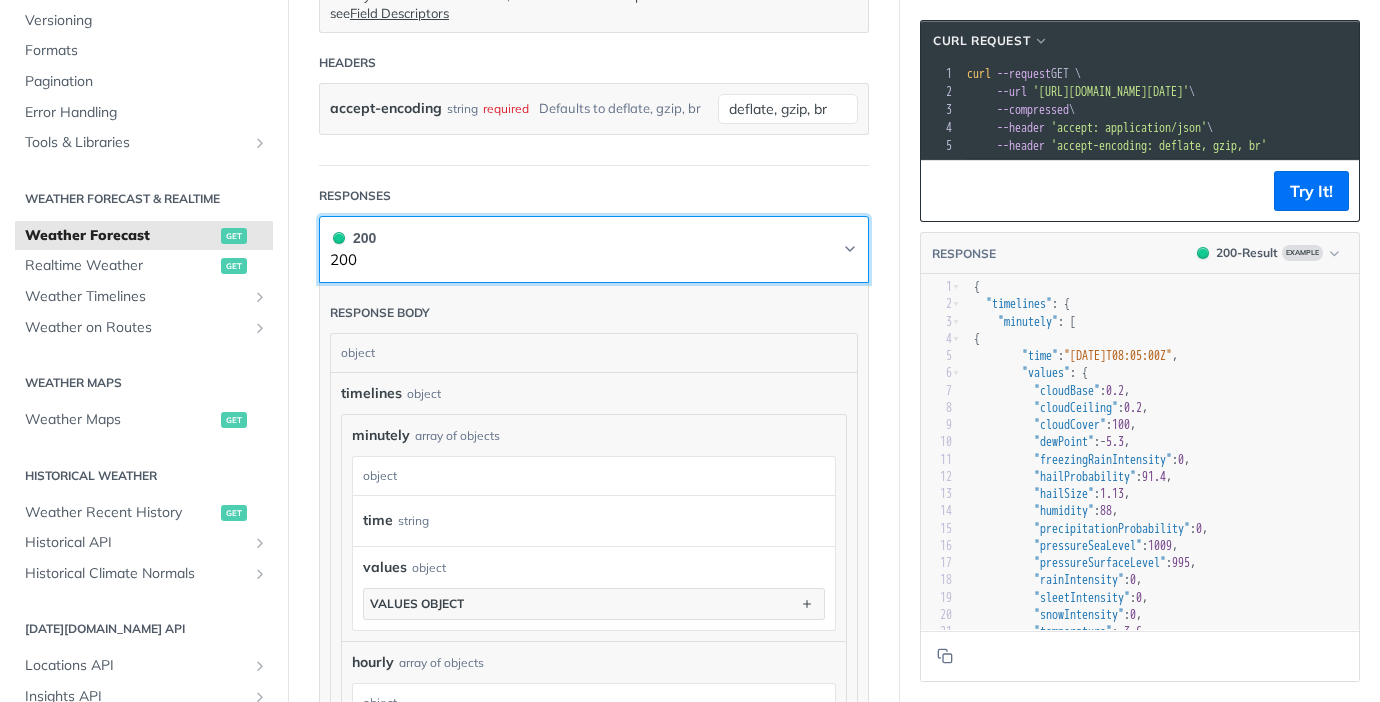click on "200 200" at bounding box center (594, 249) 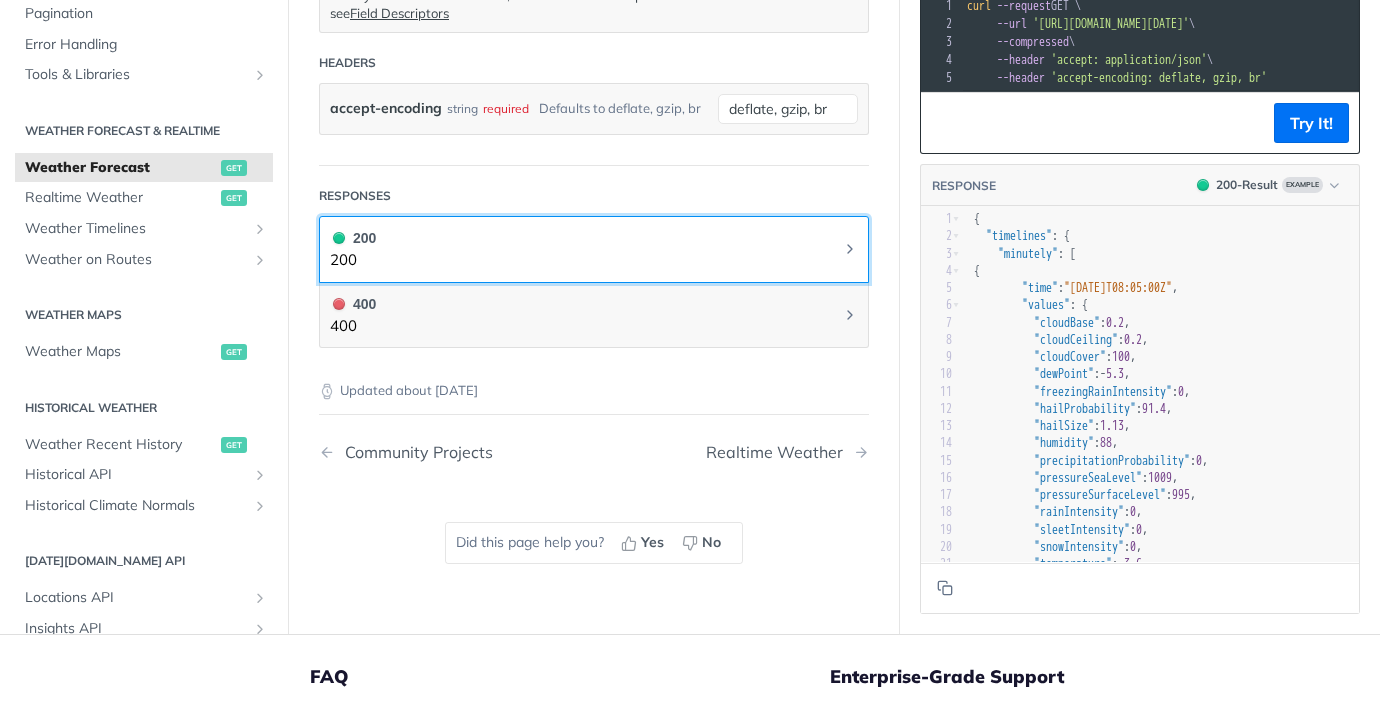 click on "200 200" at bounding box center [594, 249] 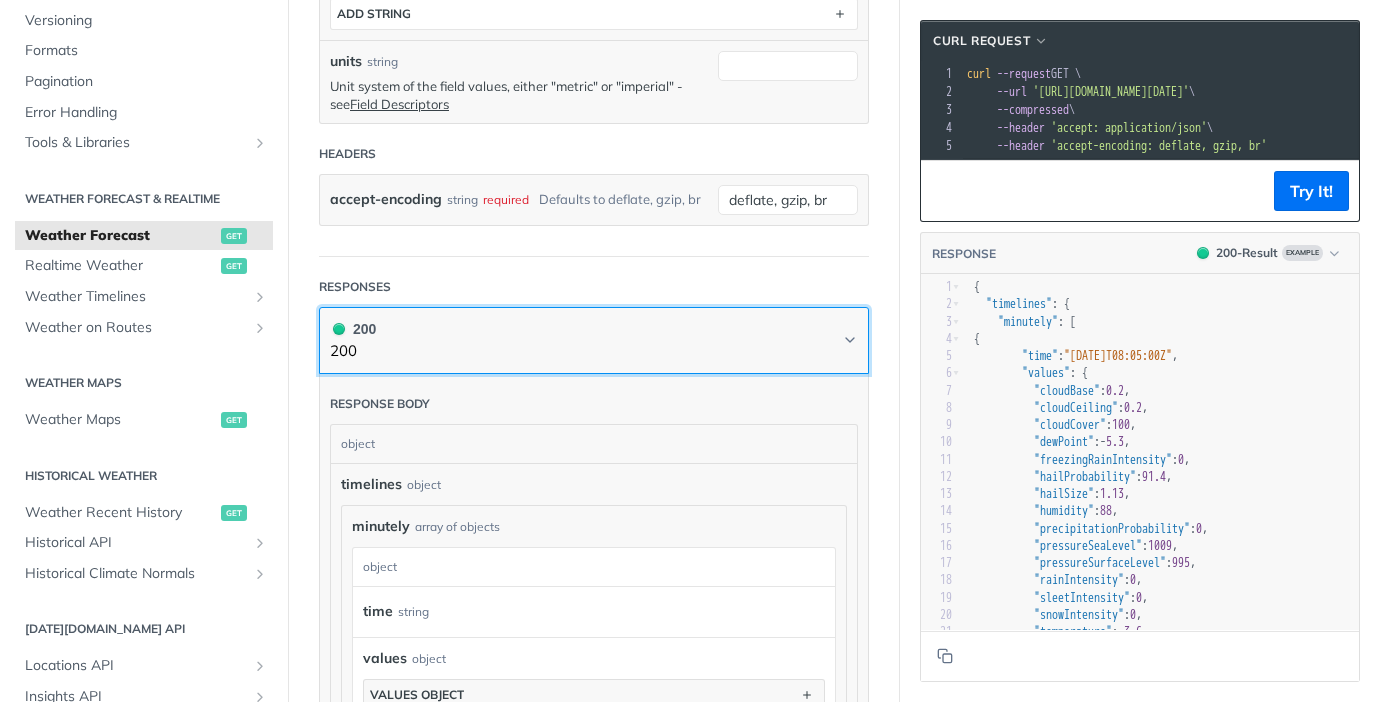scroll, scrollTop: 781, scrollLeft: 0, axis: vertical 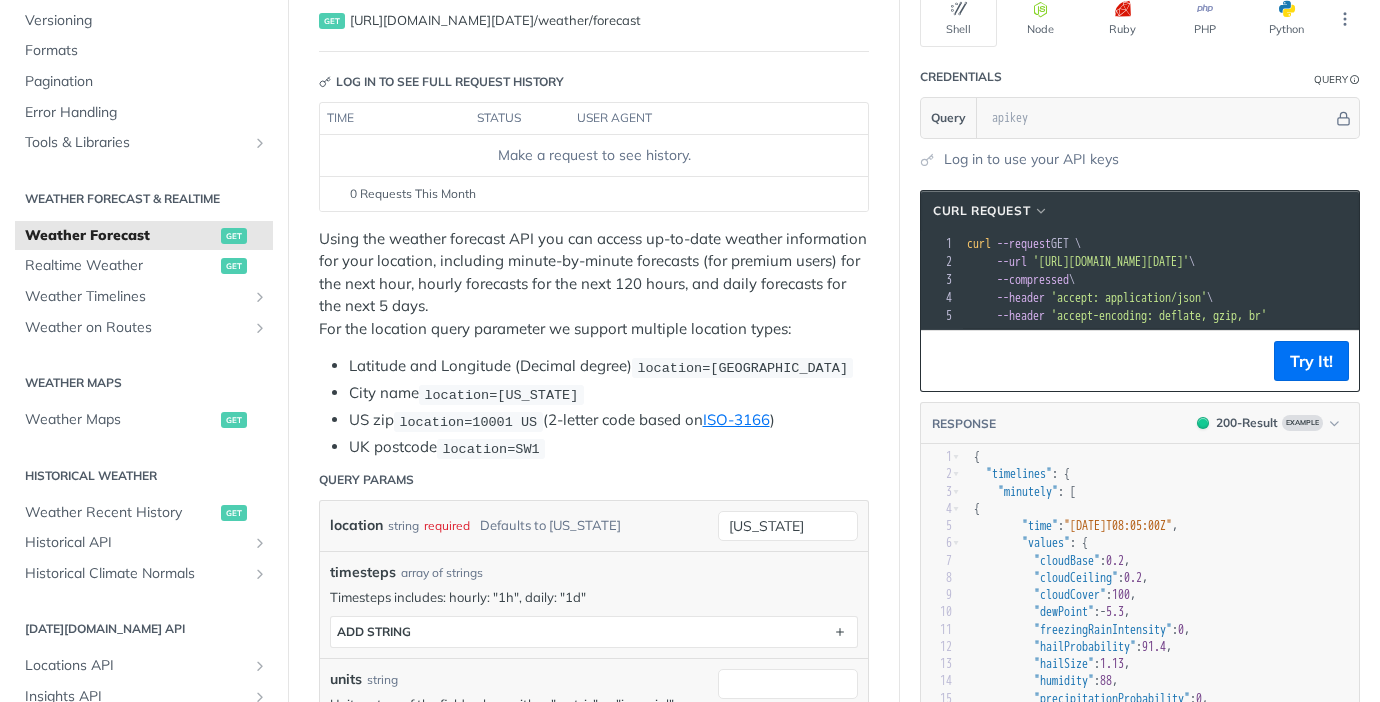 click on "Using the weather forecast API you can access up-to-date weather information for your location, including minute-by-minute forecasts (for premium users) for the next hour, hourly forecasts for the next 120 hours, and daily forecasts for the next 5 days.
For the location query parameter we support multiple location types:" at bounding box center [594, 284] 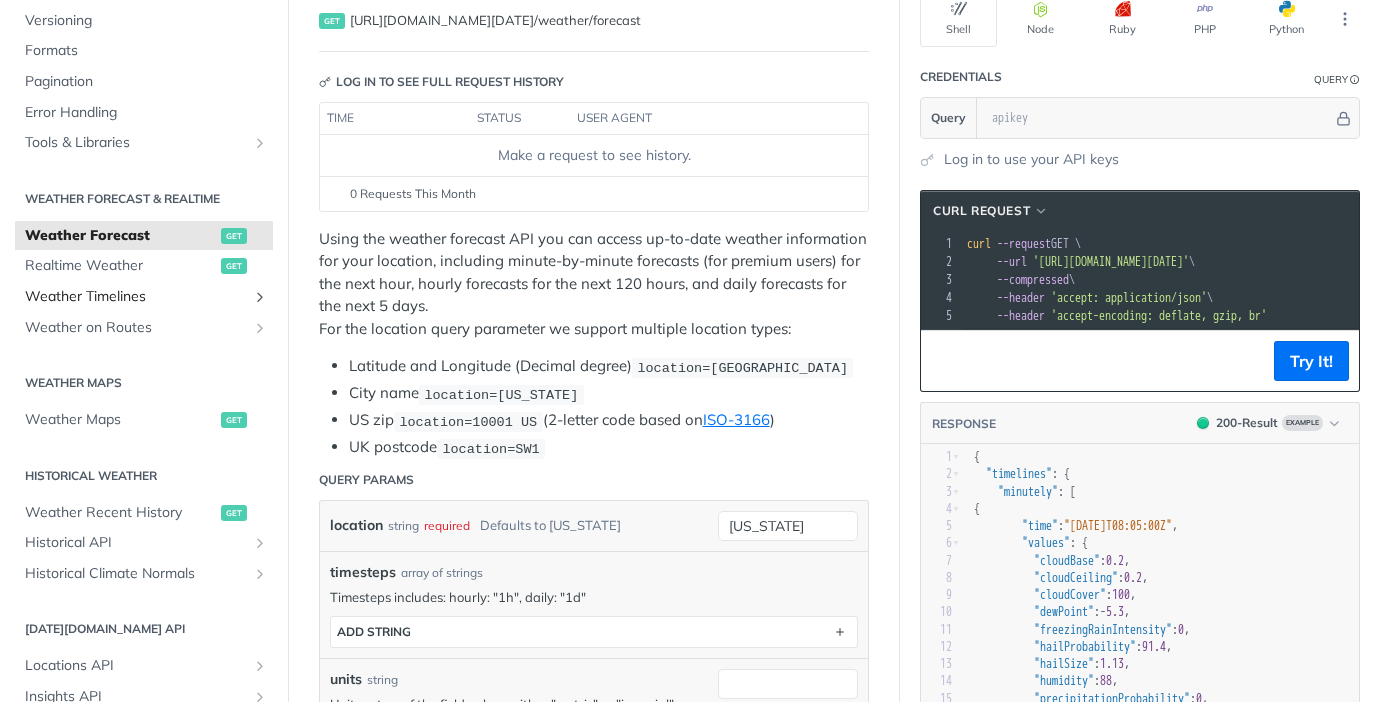 click on "Weather Timelines" at bounding box center [136, 297] 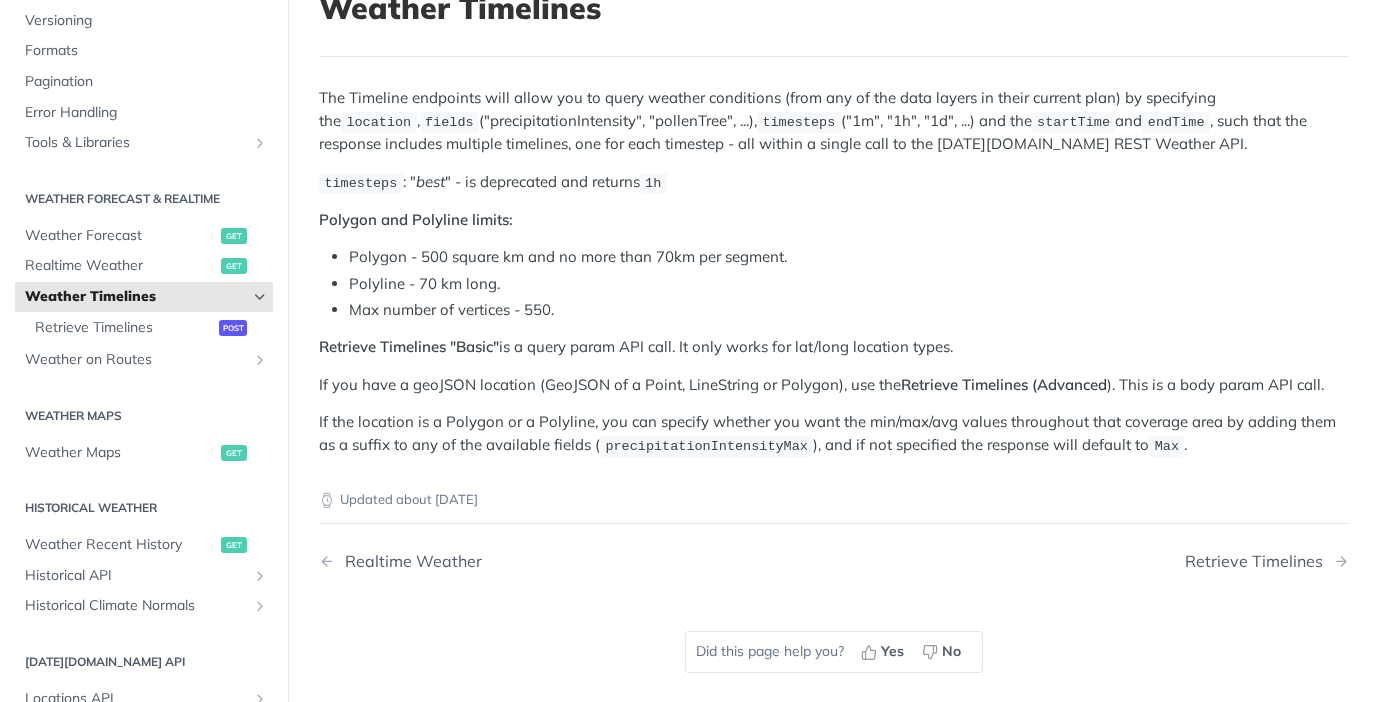 scroll, scrollTop: 146, scrollLeft: 0, axis: vertical 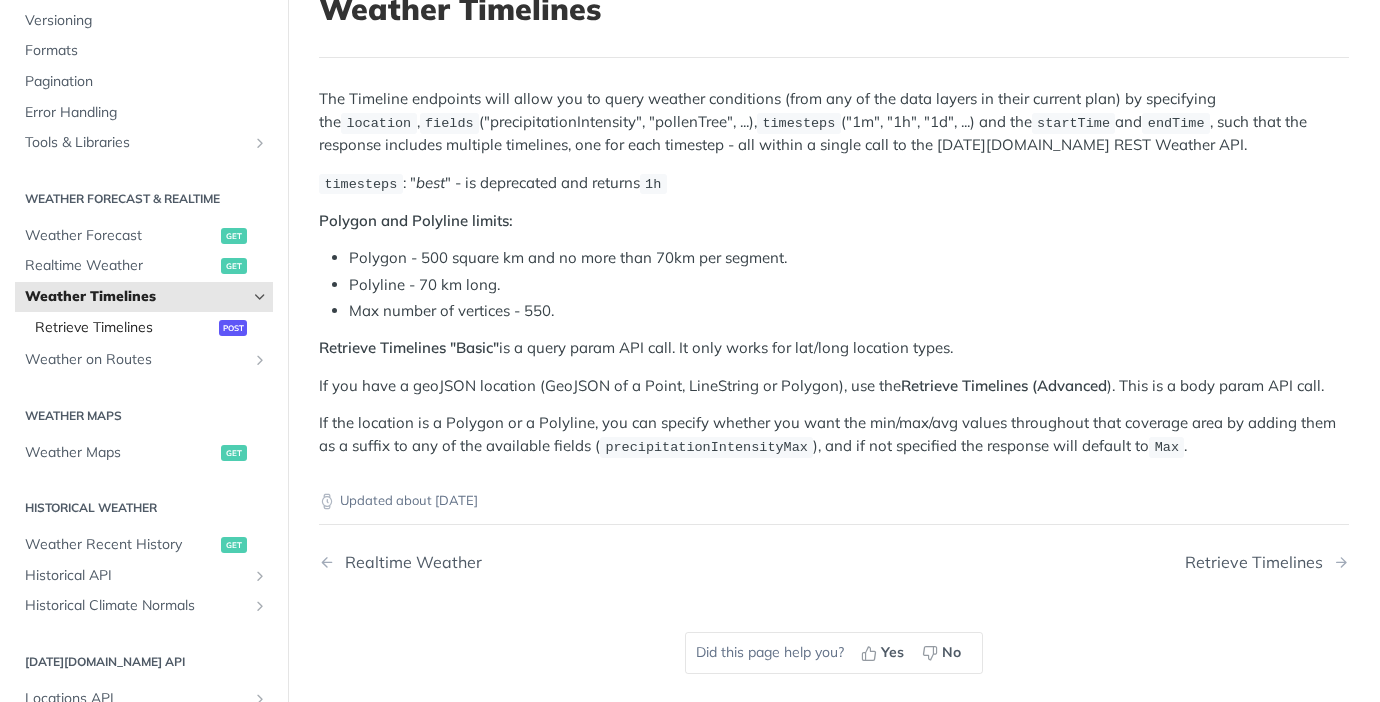 click on "Retrieve Timelines" at bounding box center (124, 328) 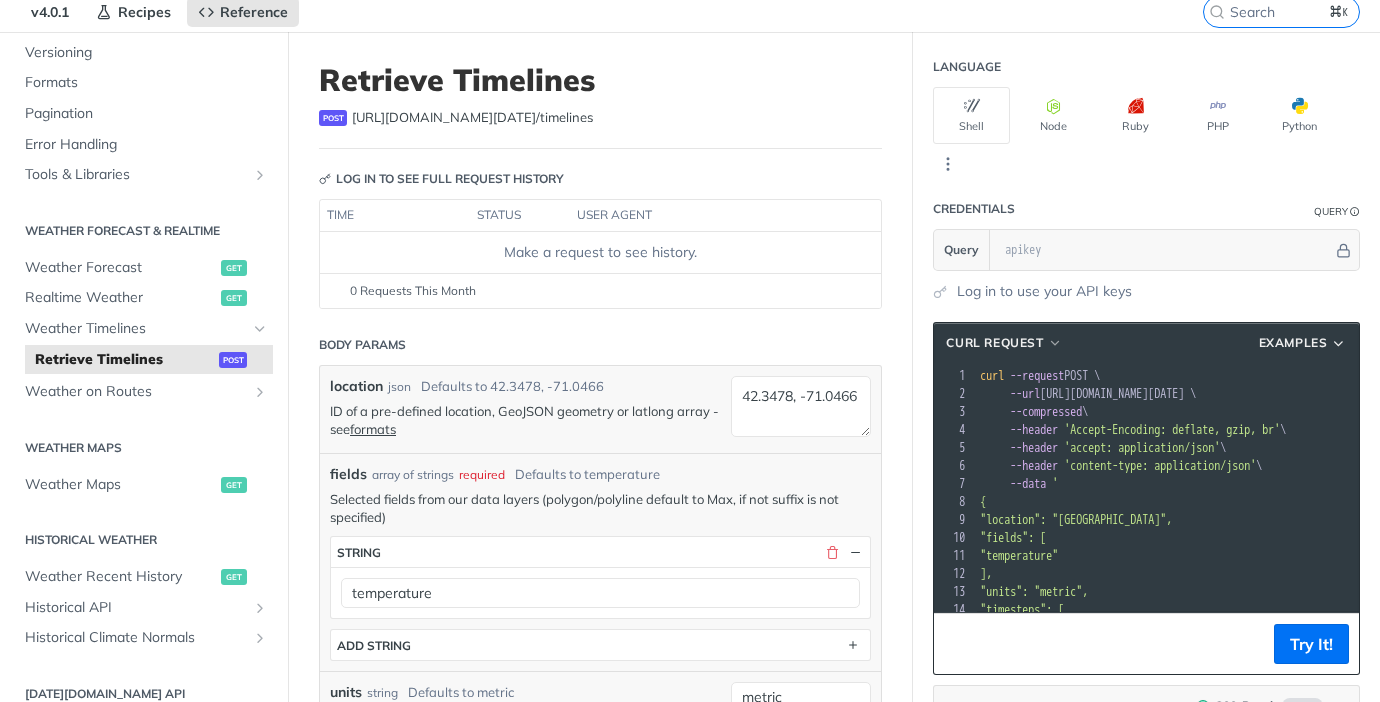 scroll, scrollTop: 83, scrollLeft: 0, axis: vertical 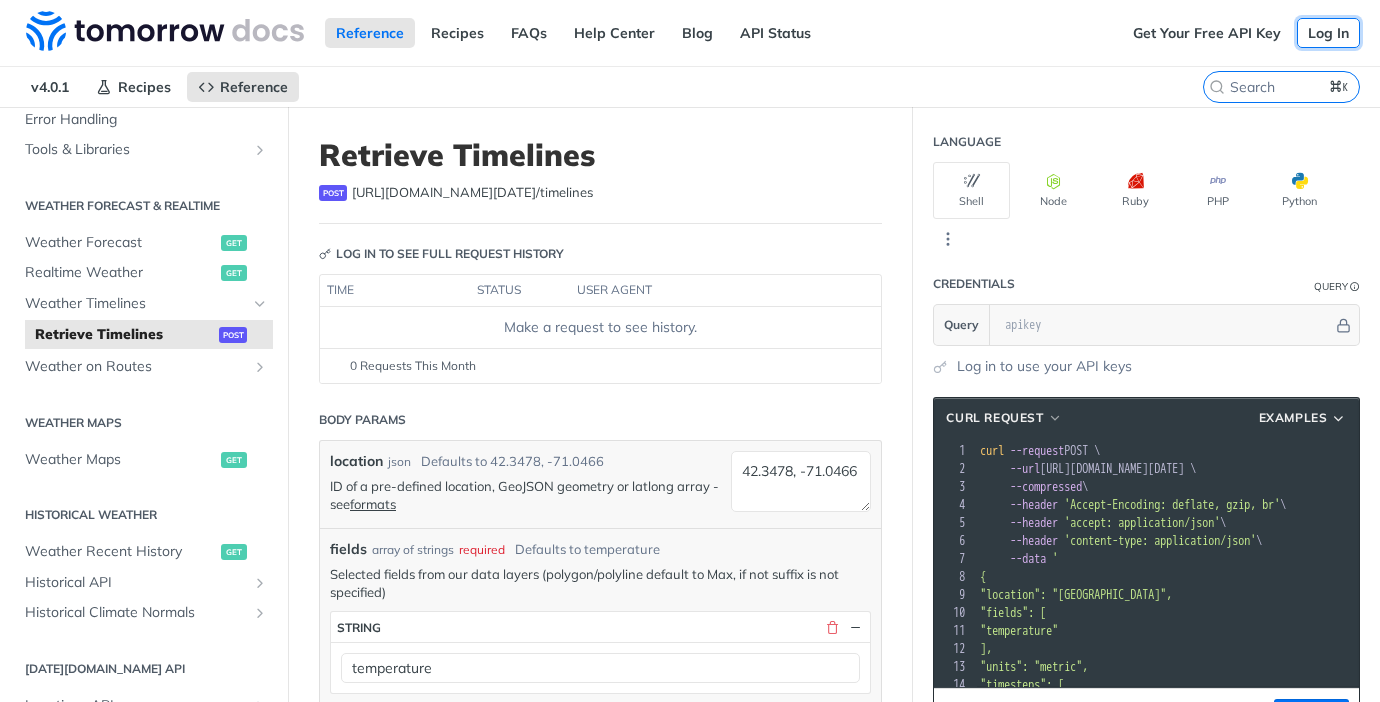 click on "Log In" at bounding box center (1328, 33) 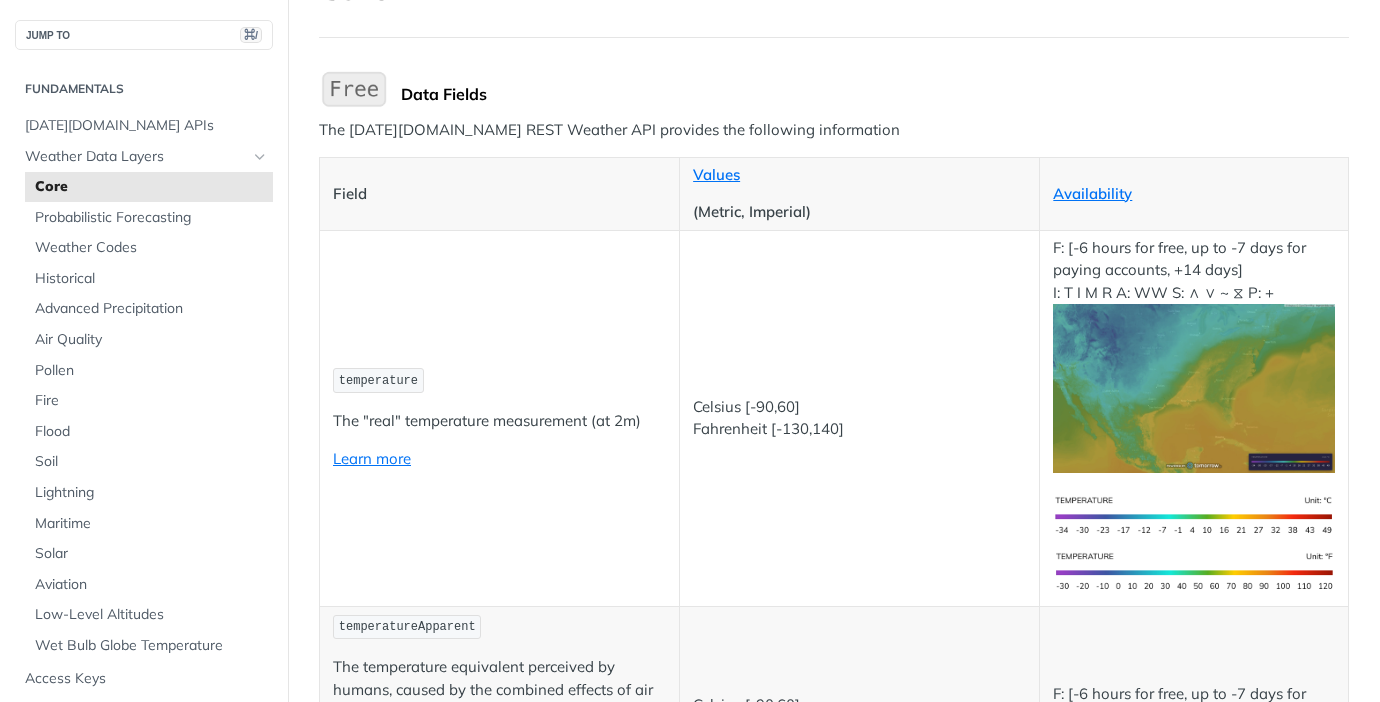 scroll, scrollTop: 167, scrollLeft: 0, axis: vertical 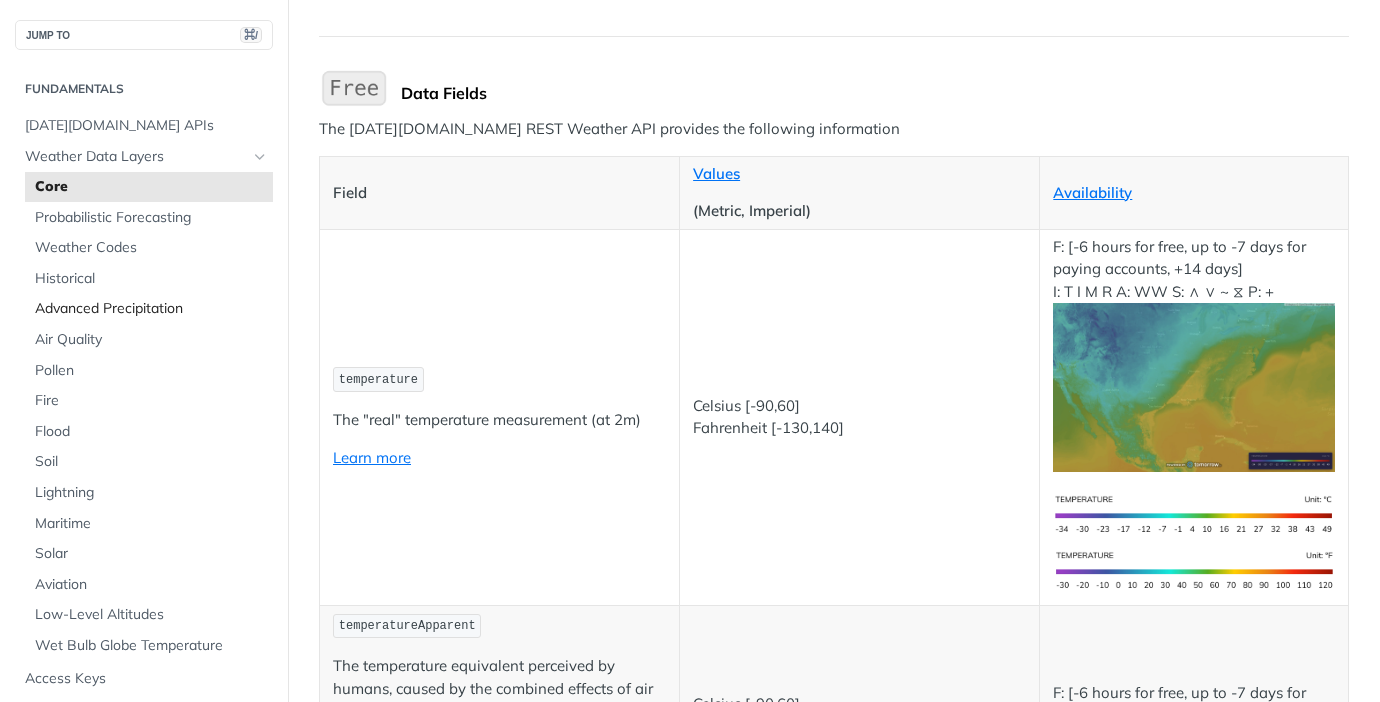 click on "Advanced Precipitation" at bounding box center (151, 309) 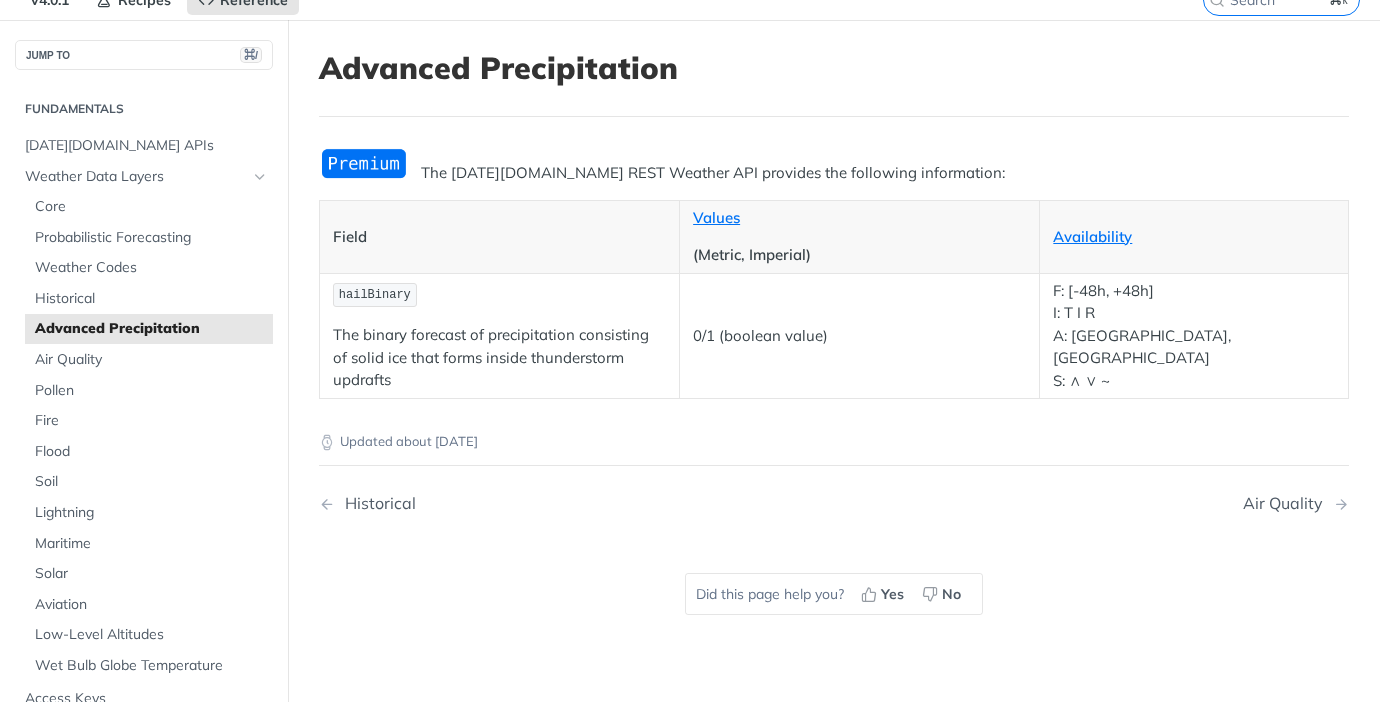 scroll, scrollTop: 89, scrollLeft: 0, axis: vertical 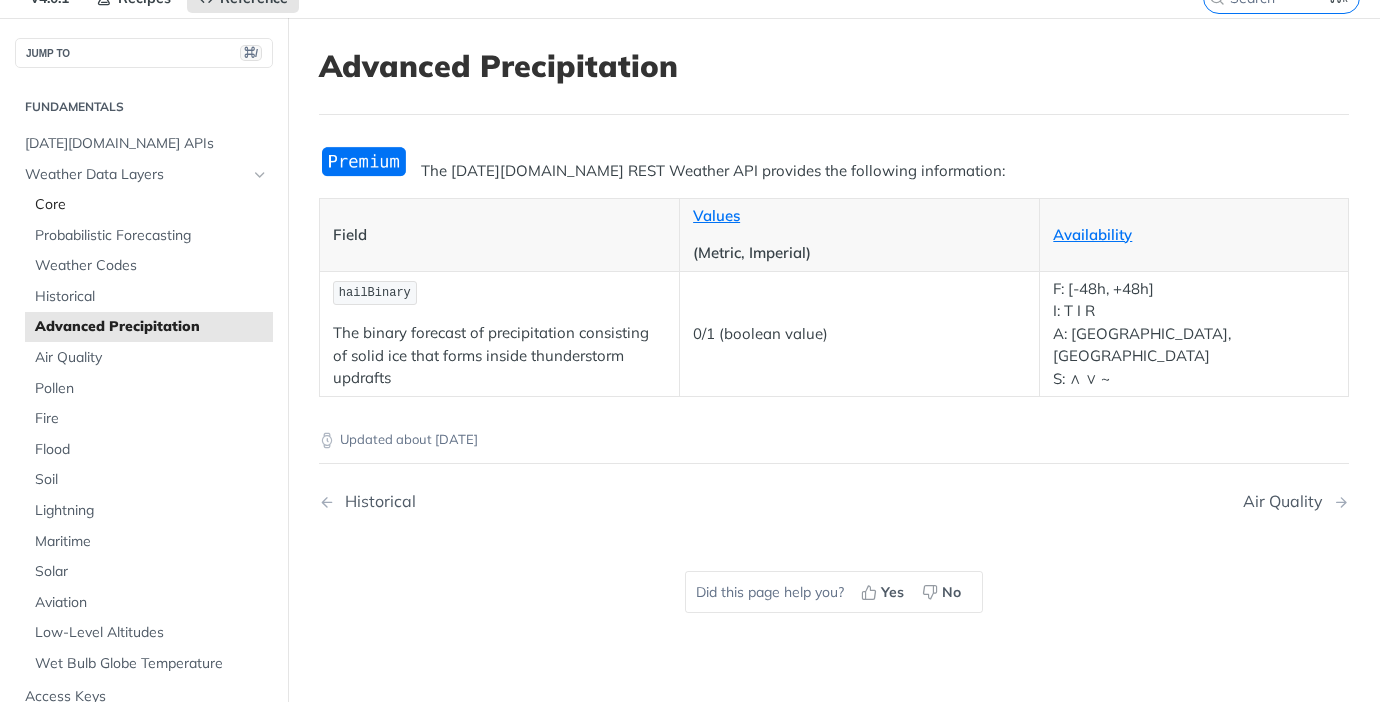 click on "Core" at bounding box center (151, 205) 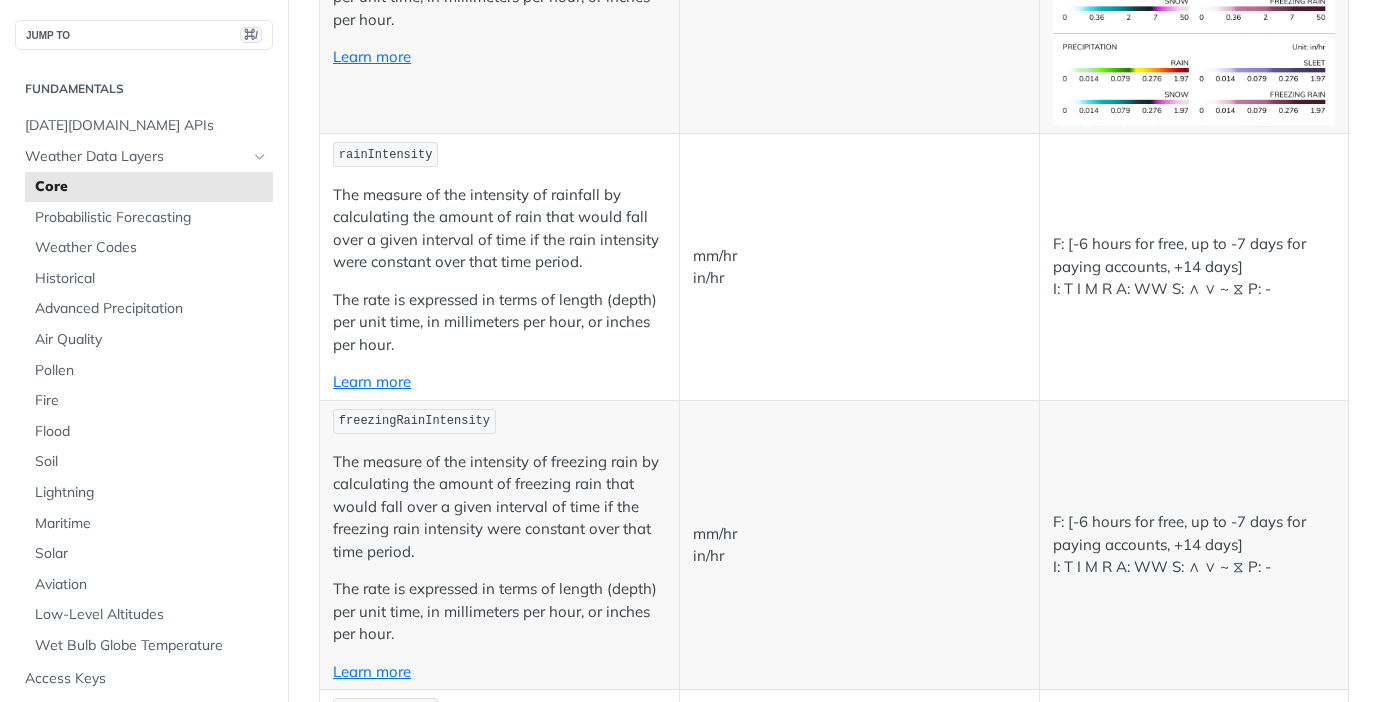 scroll, scrollTop: 3652, scrollLeft: 0, axis: vertical 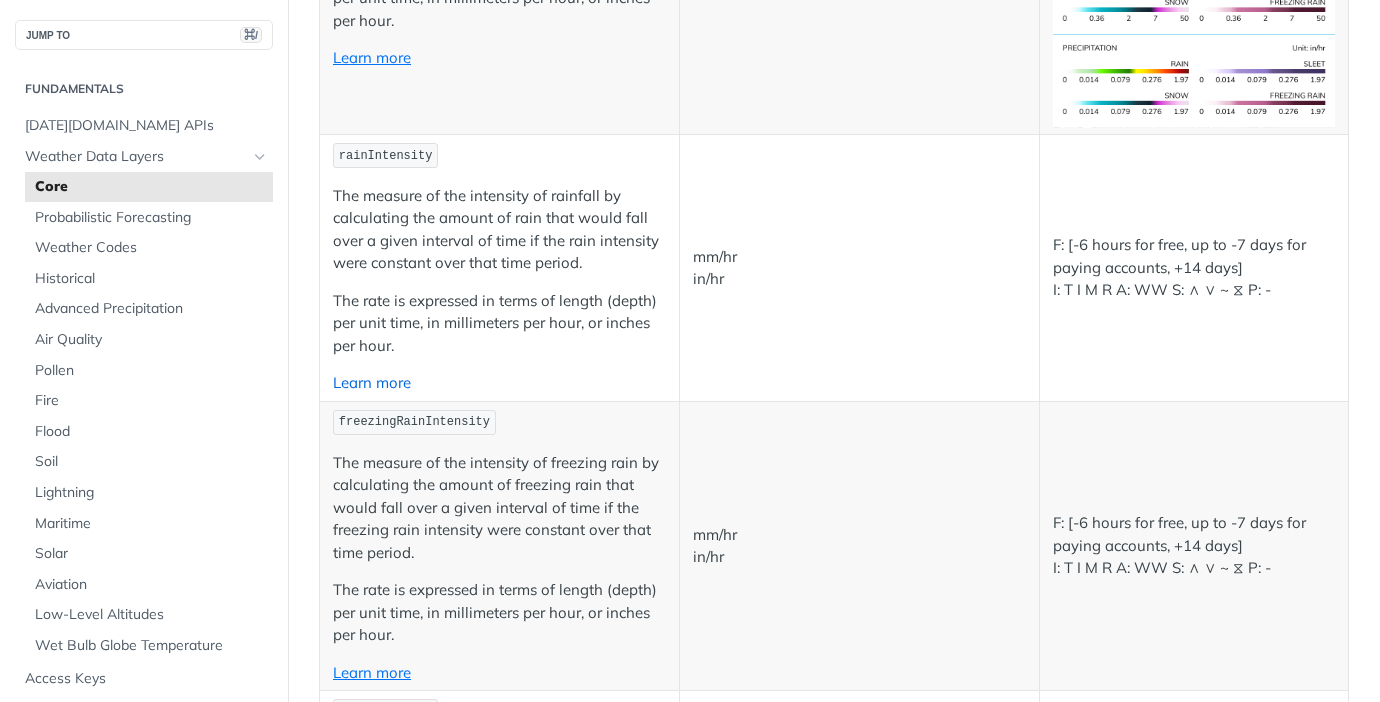 click on "Learn more" at bounding box center [372, 382] 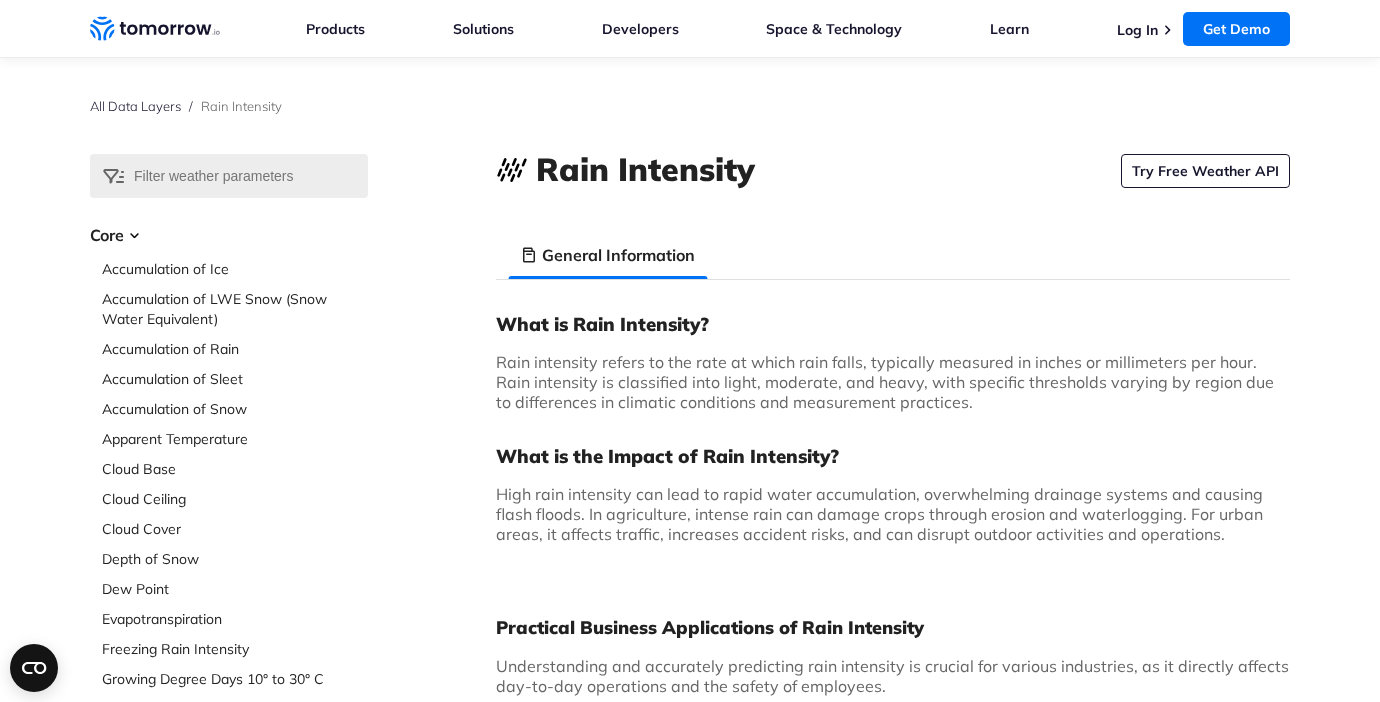 scroll, scrollTop: 0, scrollLeft: 0, axis: both 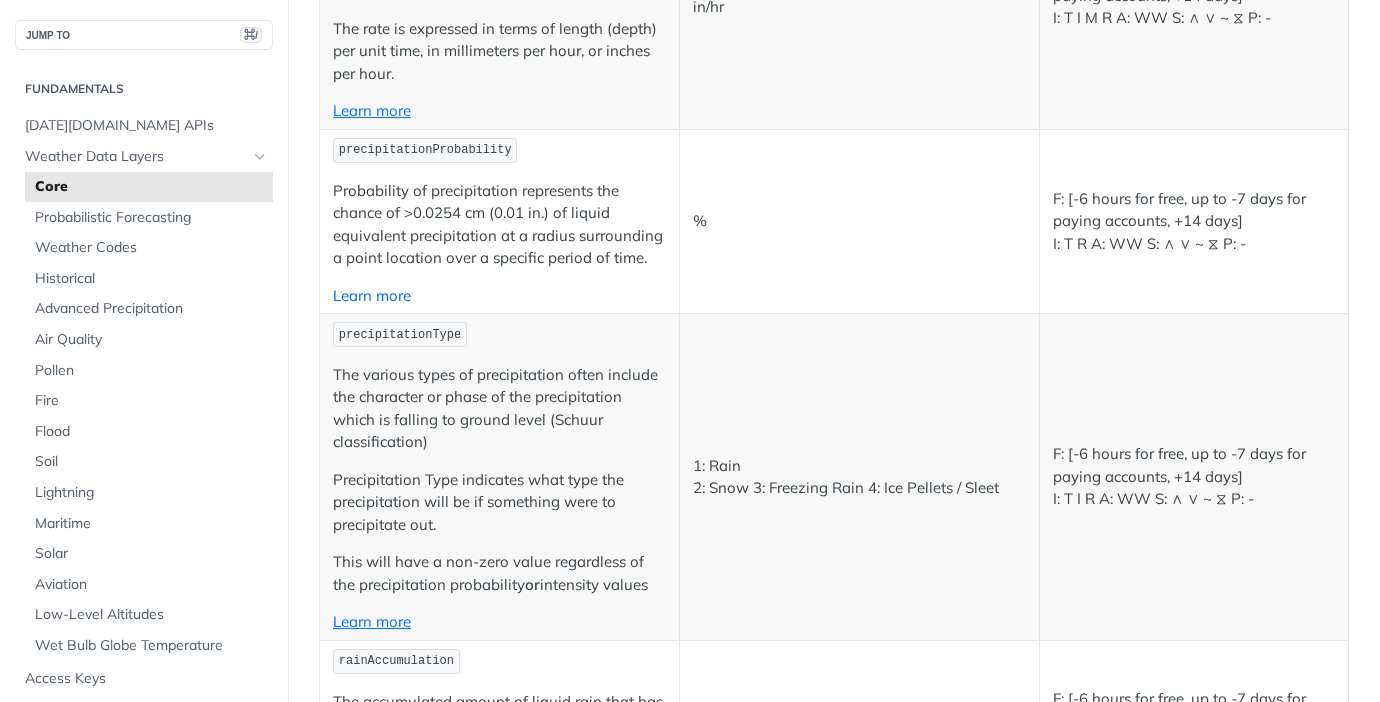 click on "Learn more" at bounding box center (372, 295) 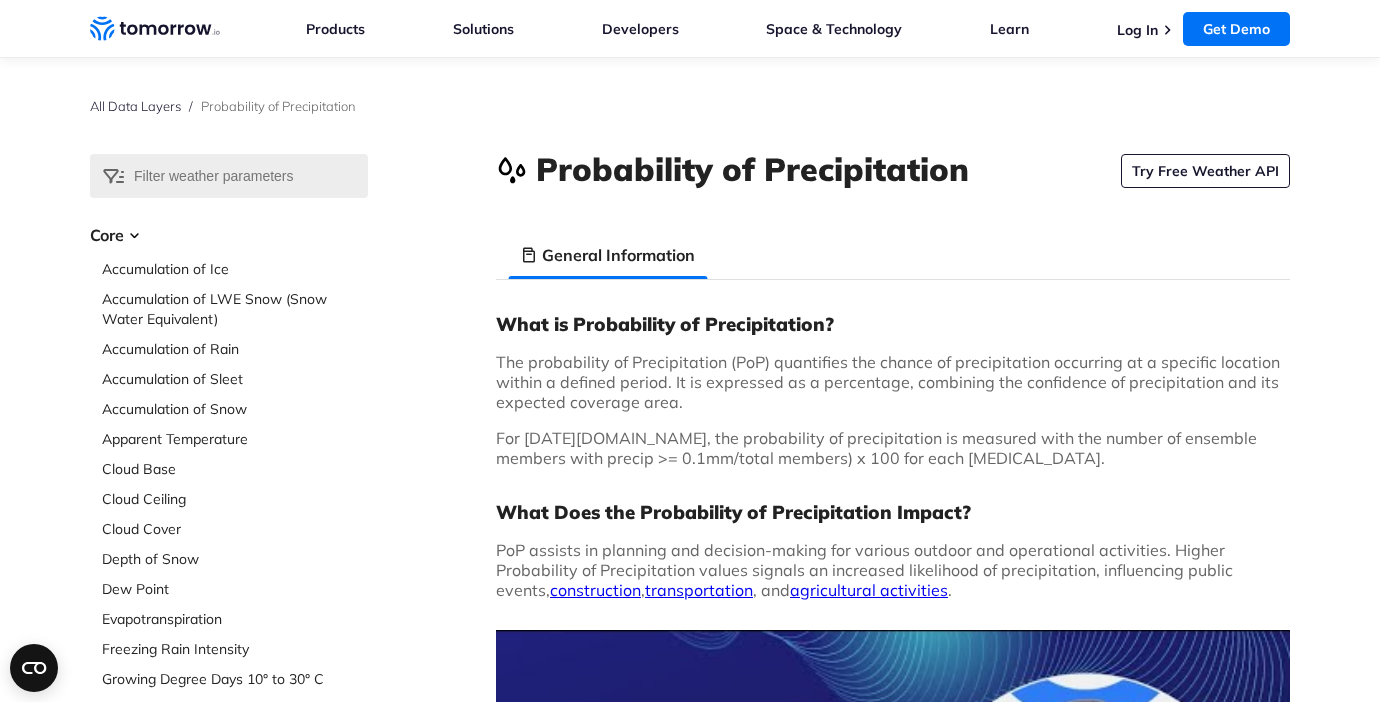 scroll, scrollTop: 0, scrollLeft: 0, axis: both 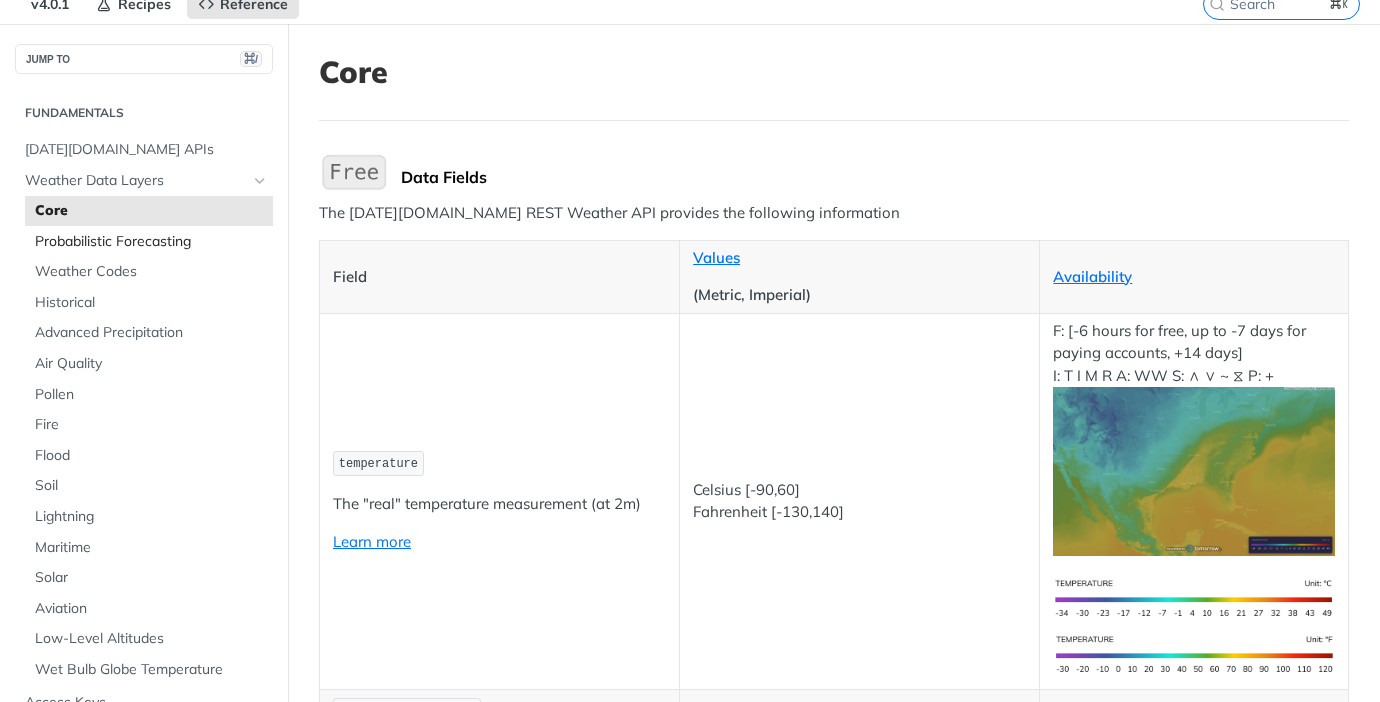 click on "Probabilistic Forecasting" at bounding box center (149, 242) 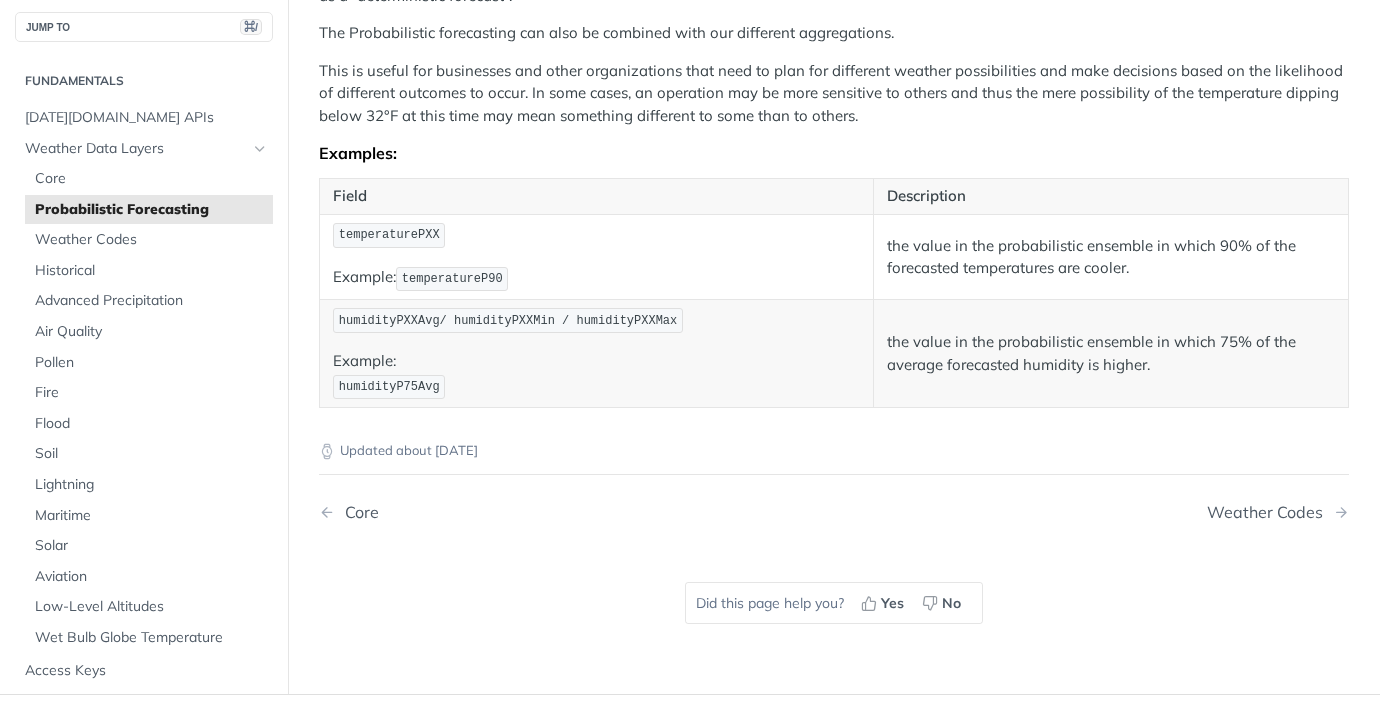 scroll, scrollTop: 678, scrollLeft: 0, axis: vertical 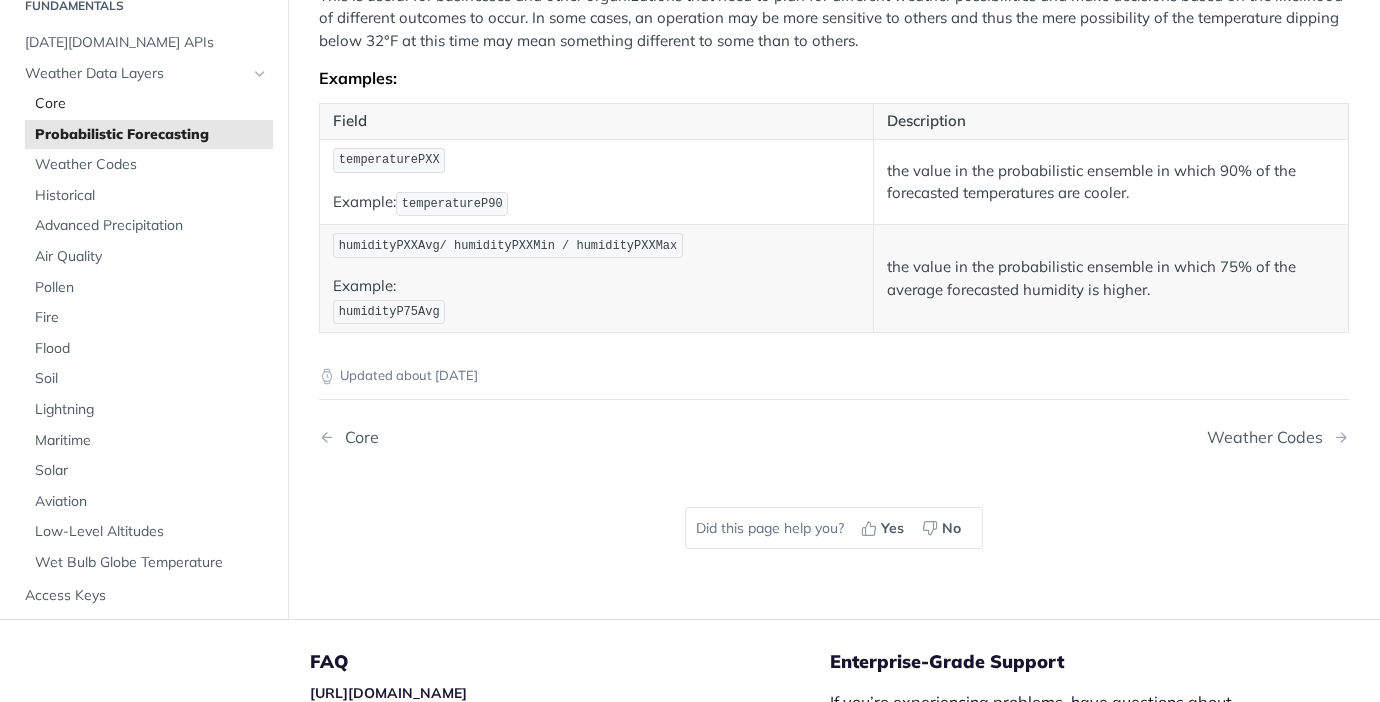 click on "Core" at bounding box center [151, 104] 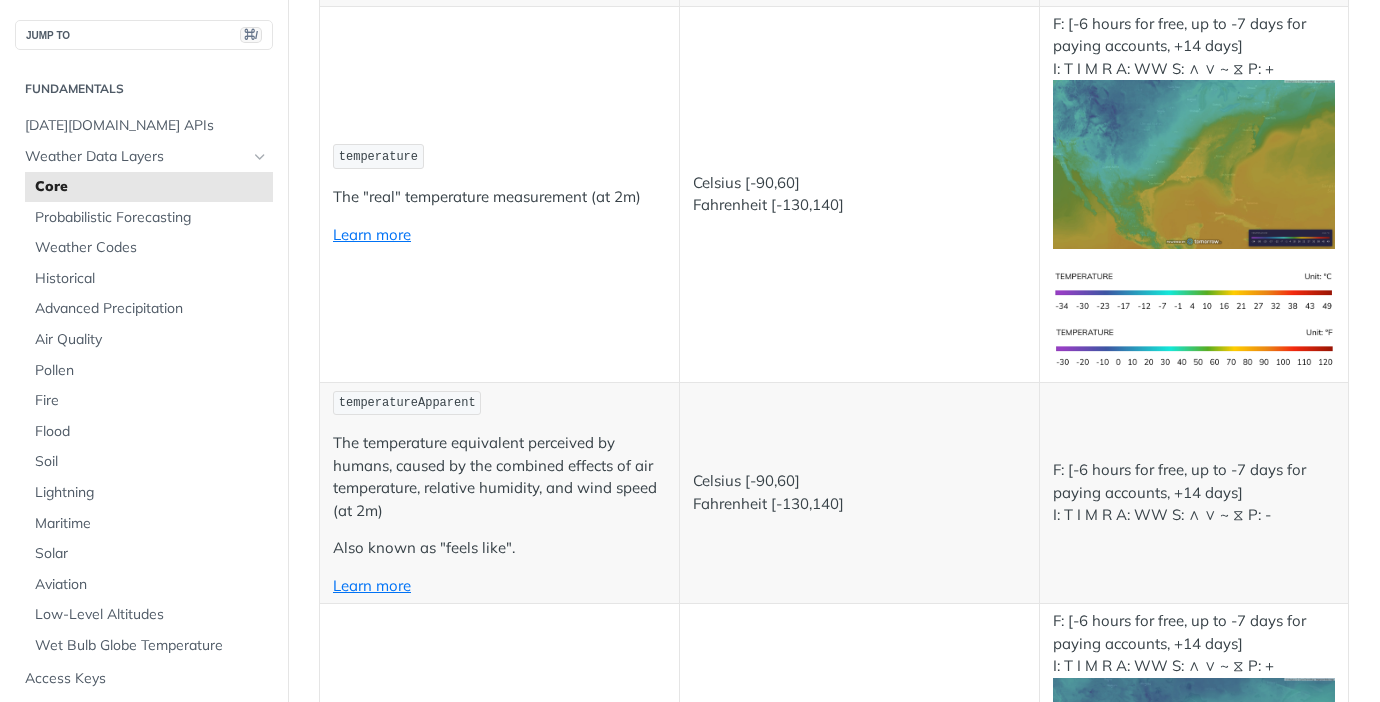 scroll, scrollTop: 0, scrollLeft: 0, axis: both 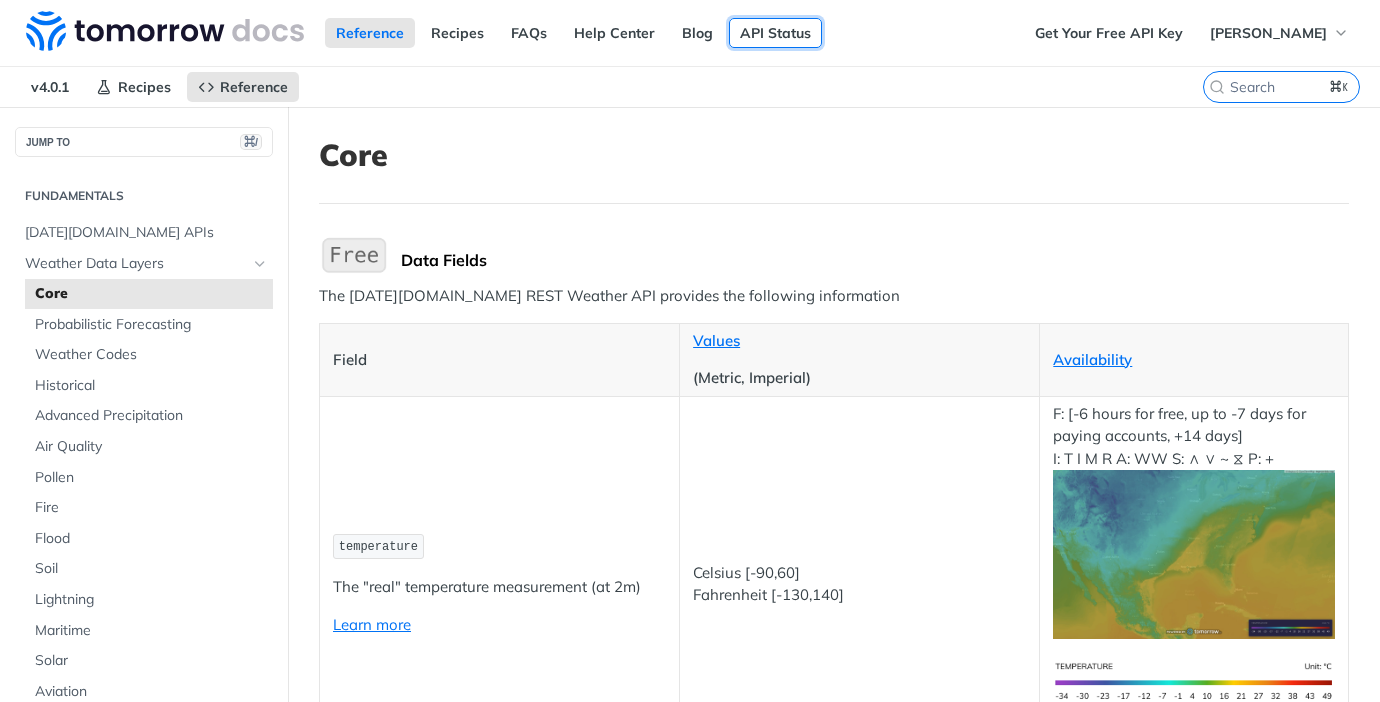 click on "API Status" at bounding box center [775, 33] 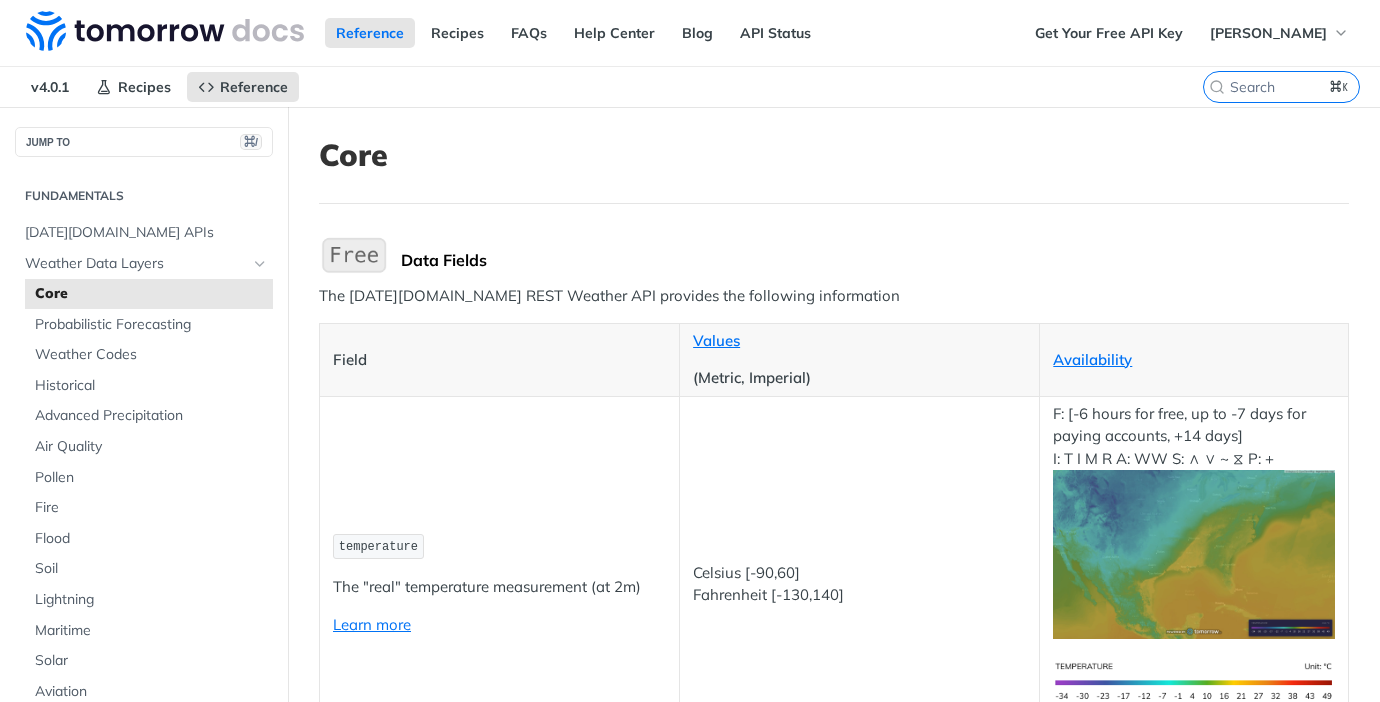 scroll, scrollTop: 0, scrollLeft: 0, axis: both 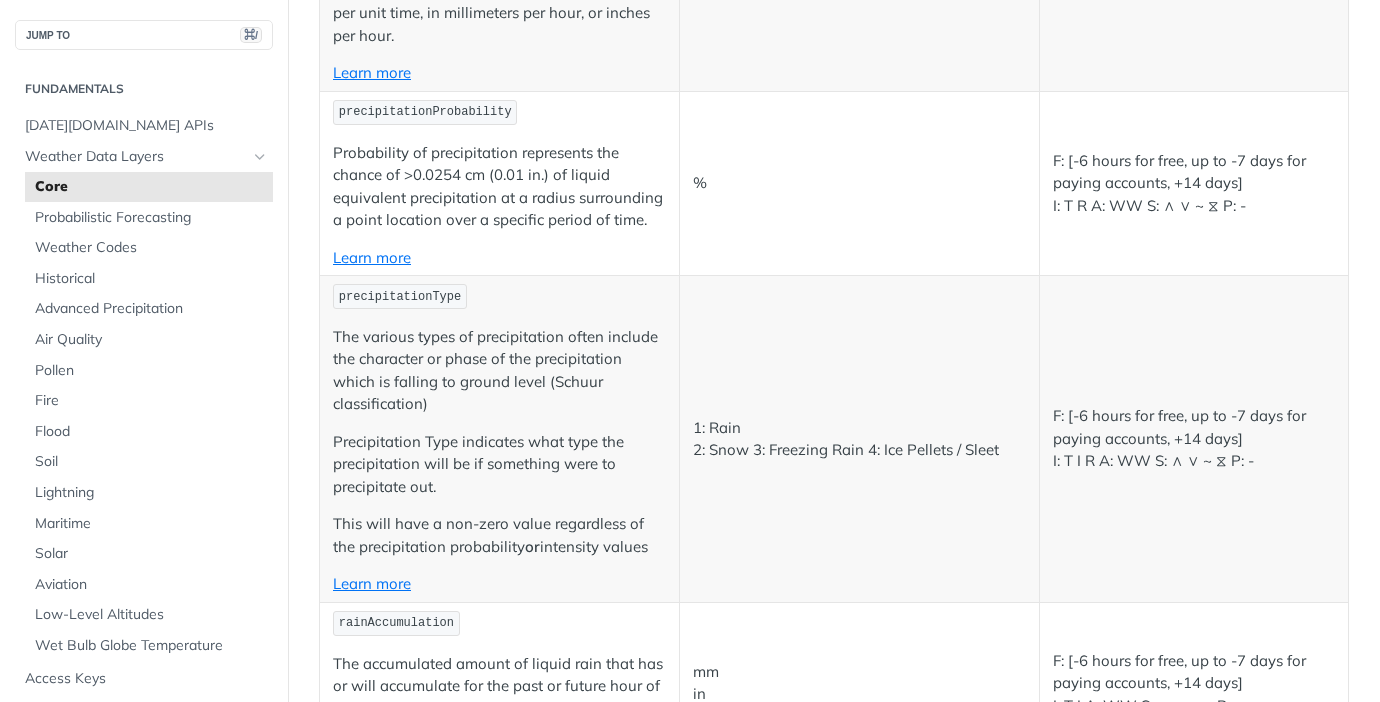 click on "mm/hr
in/hr" at bounding box center (860, -42) 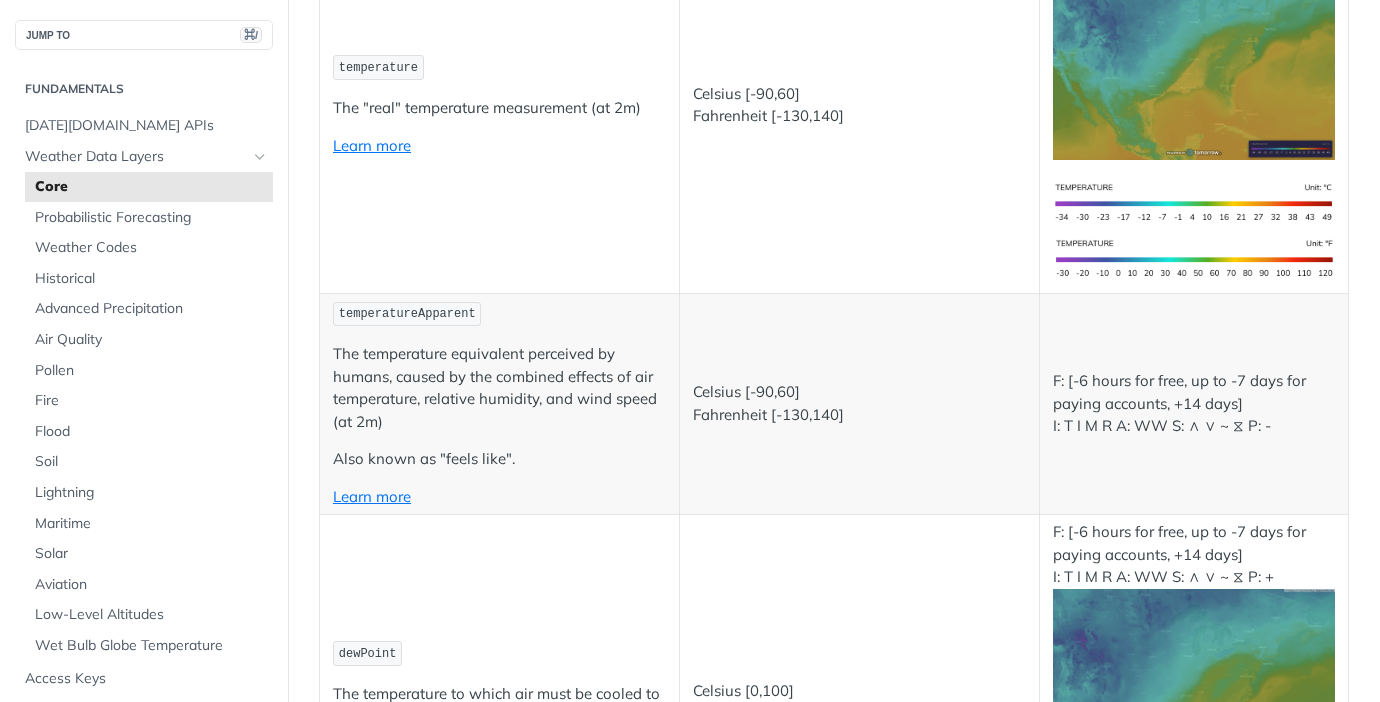 scroll, scrollTop: 0, scrollLeft: 0, axis: both 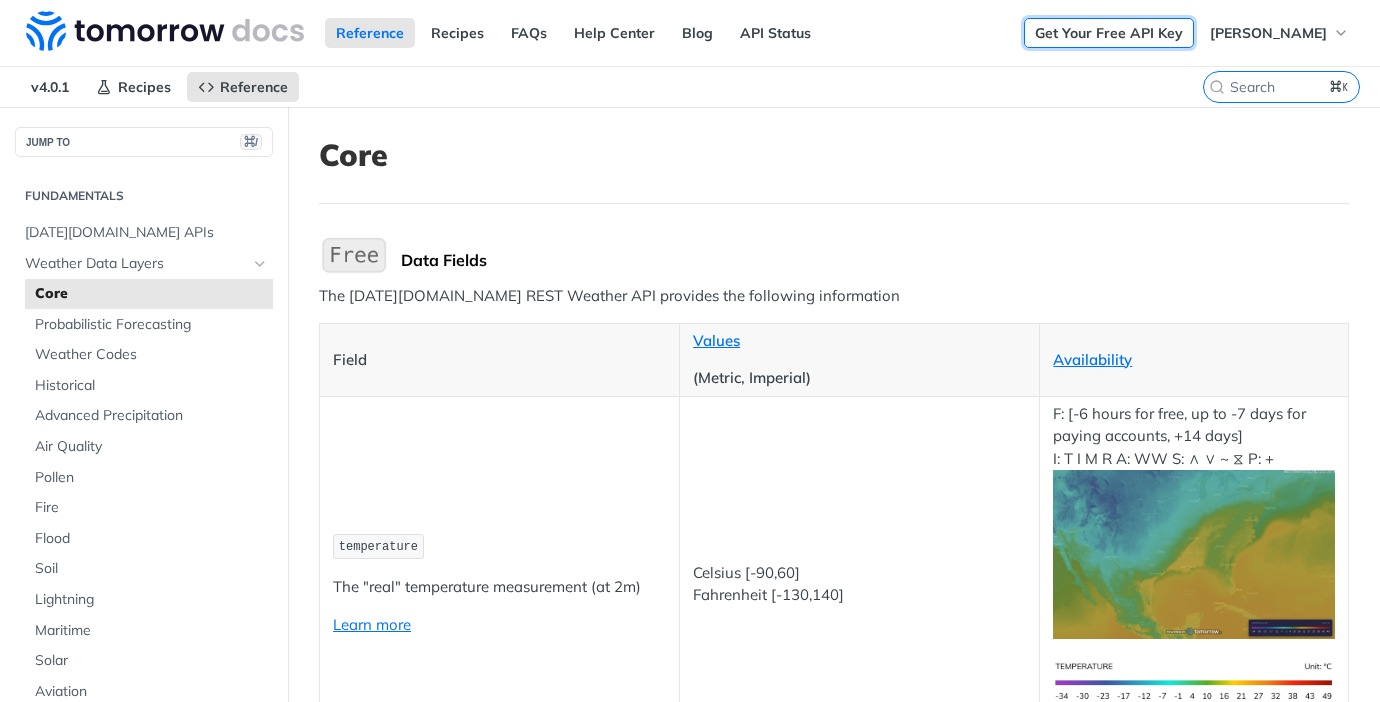 click on "Get Your Free API Key" at bounding box center (1109, 33) 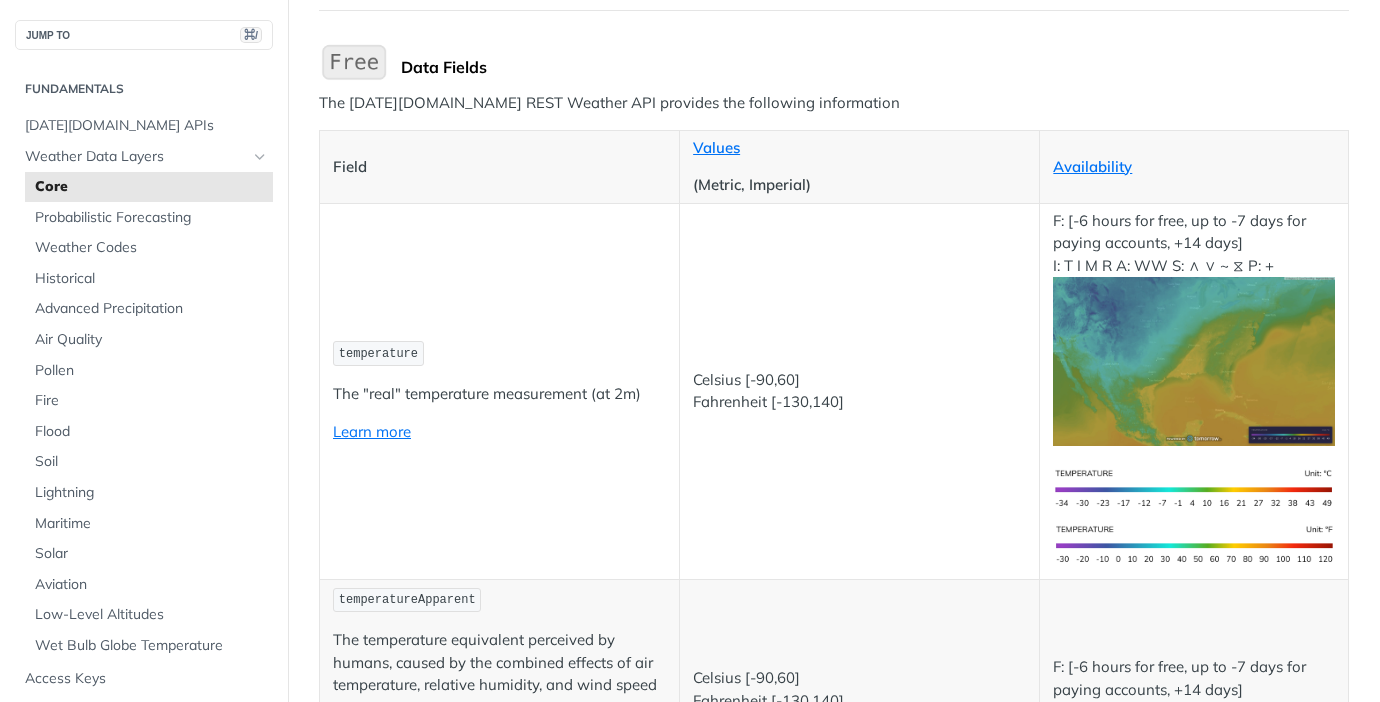 scroll, scrollTop: 196, scrollLeft: 0, axis: vertical 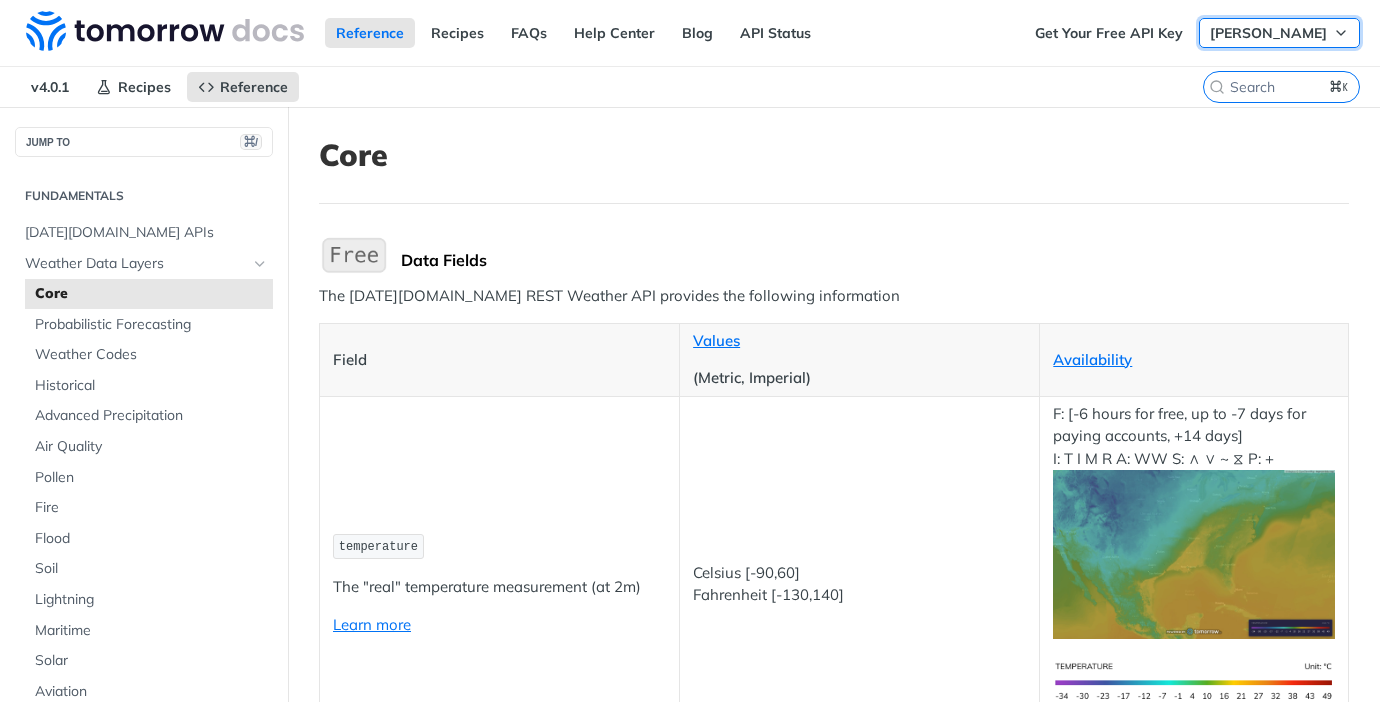 click on "[PERSON_NAME]" at bounding box center (1268, 33) 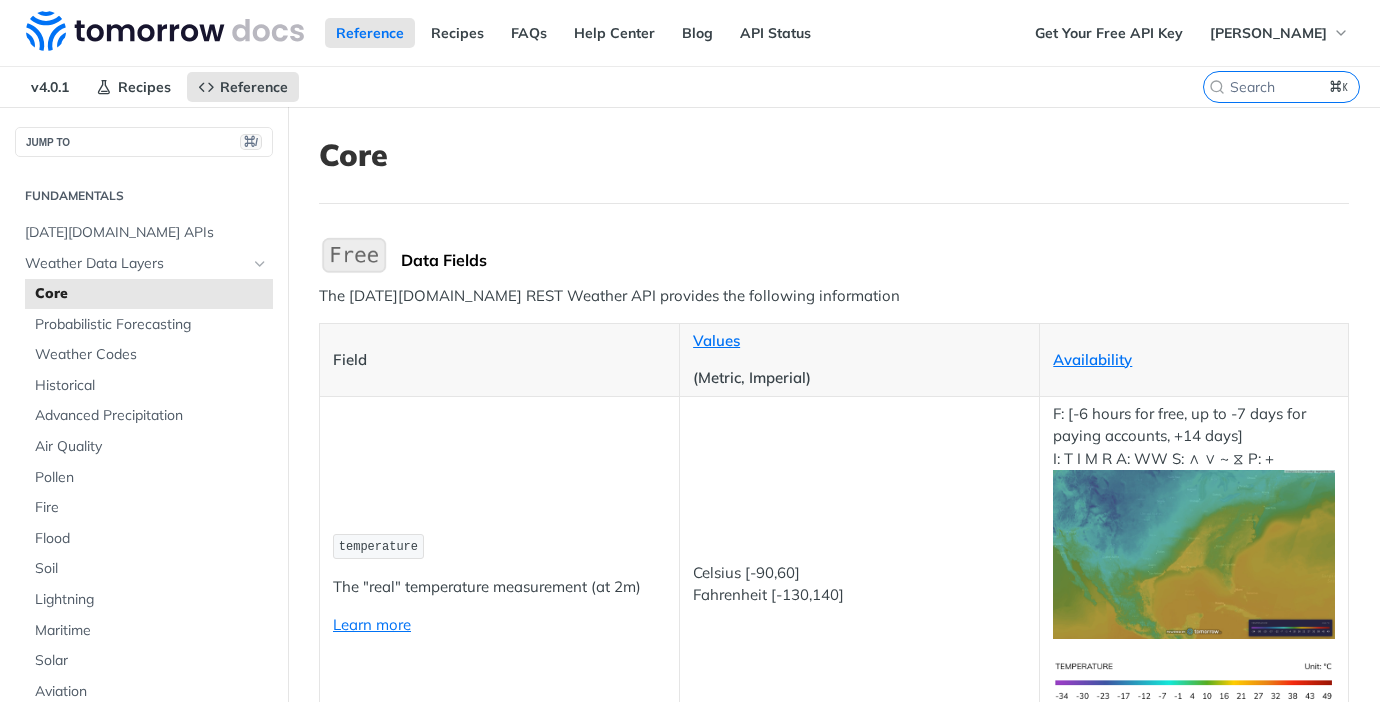 click on "v4.0.1 Recipes Reference" at bounding box center (601, 87) 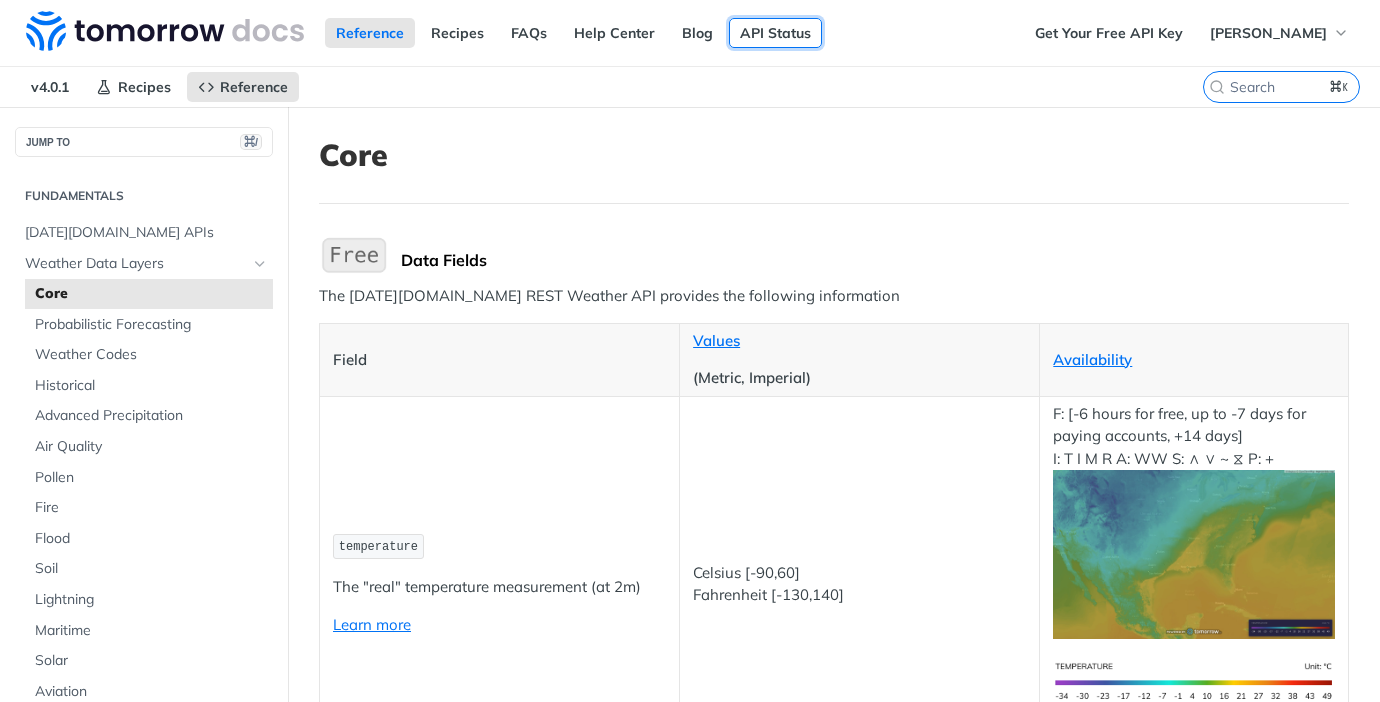 click on "API Status" at bounding box center (775, 33) 